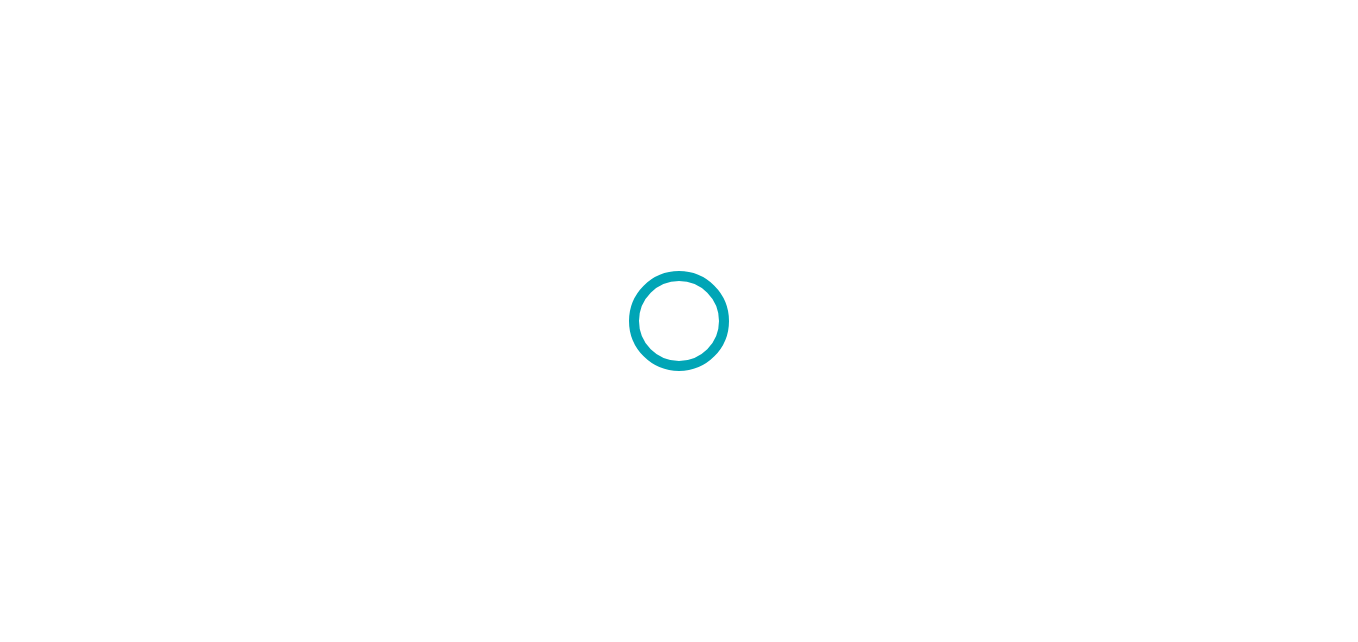 scroll, scrollTop: 0, scrollLeft: 0, axis: both 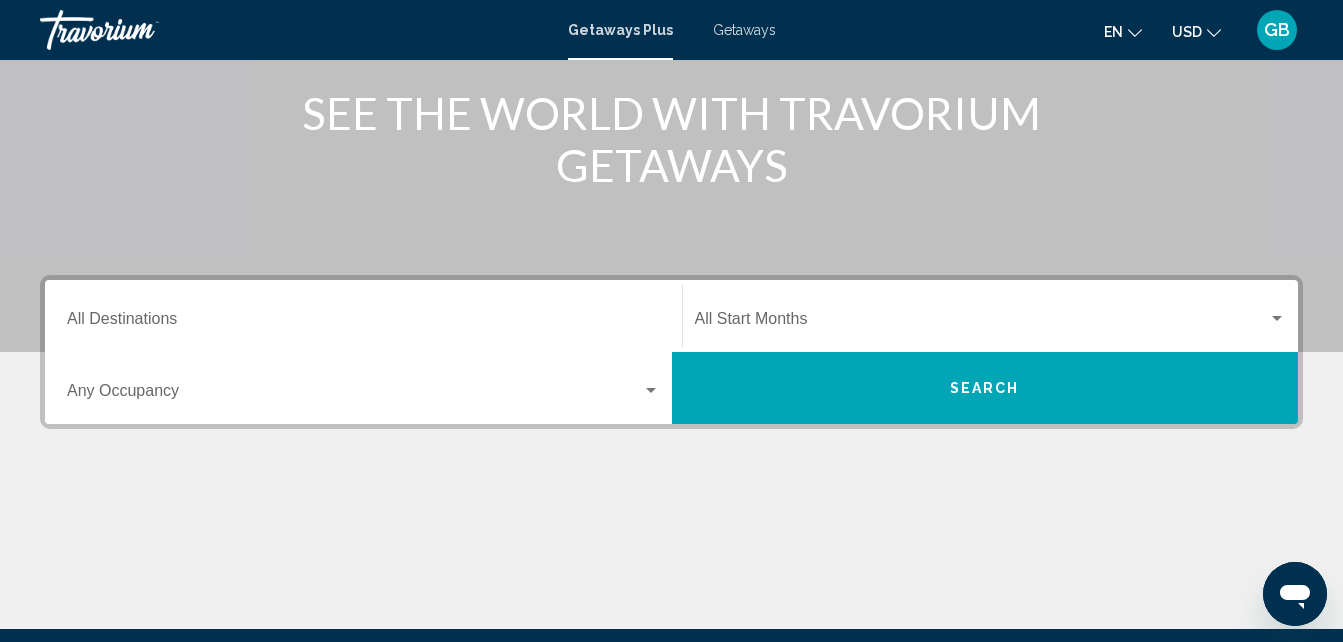 click on "Destination All Destinations" at bounding box center (363, 316) 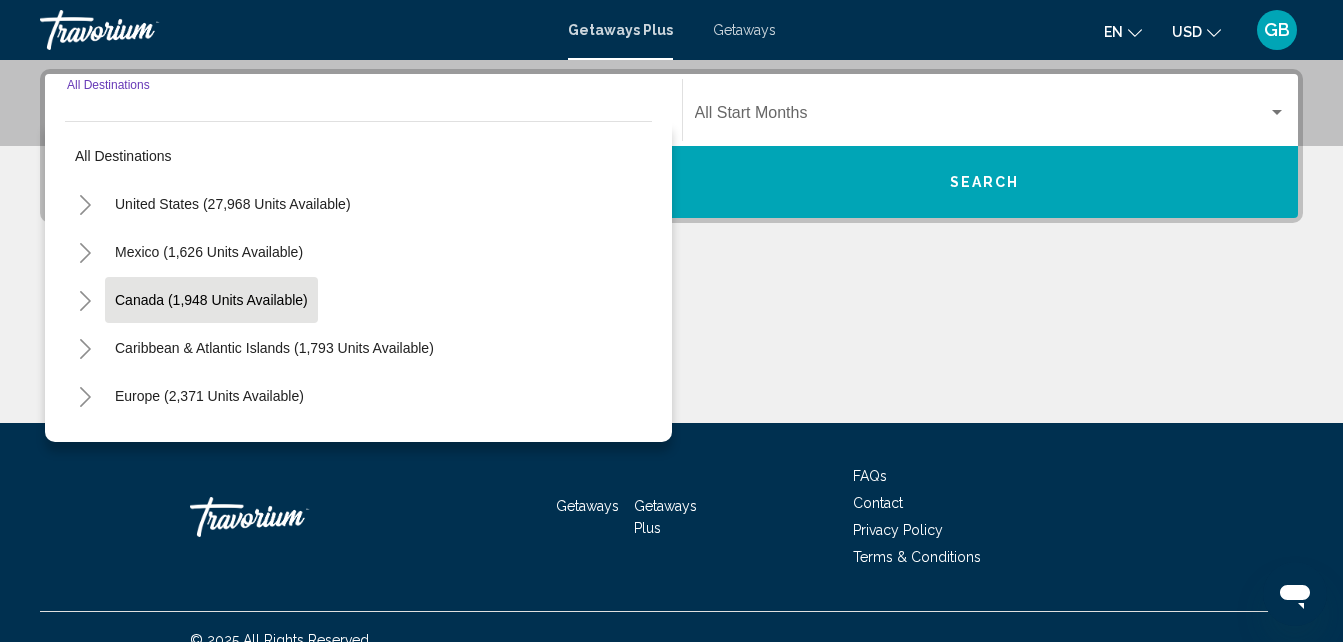 scroll, scrollTop: 458, scrollLeft: 0, axis: vertical 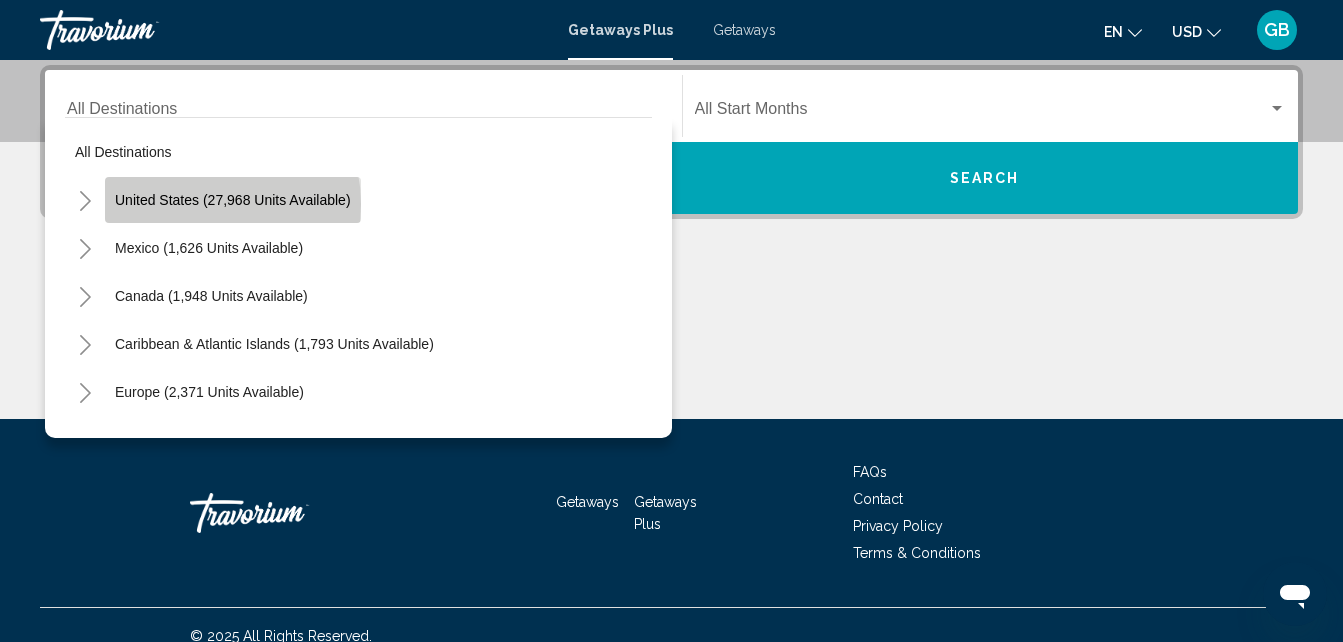 click on "United States (27,968 units available)" 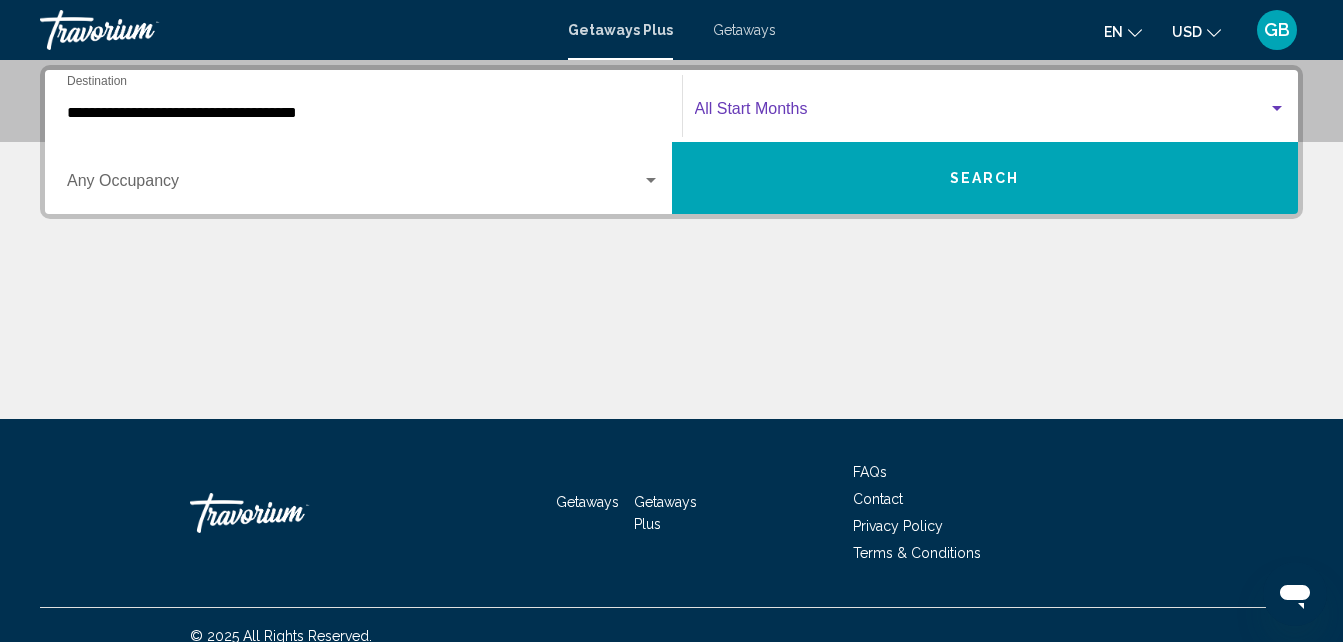 click at bounding box center [982, 113] 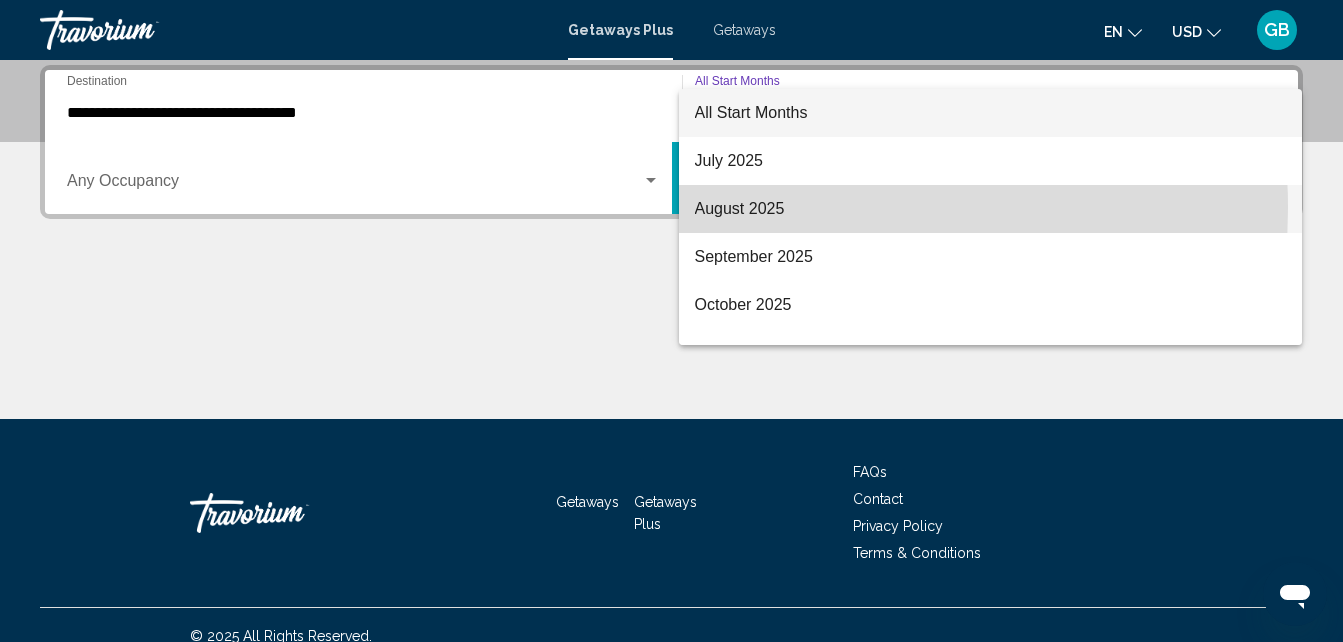 click on "August 2025" at bounding box center (991, 209) 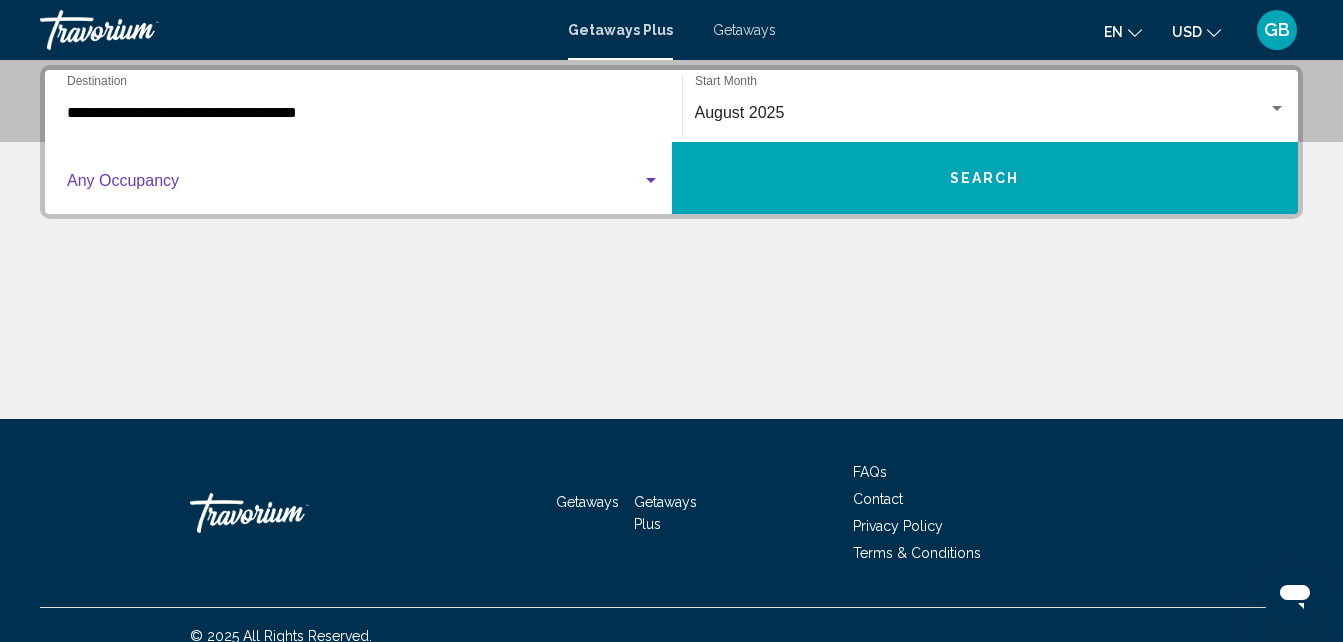 click at bounding box center (651, 181) 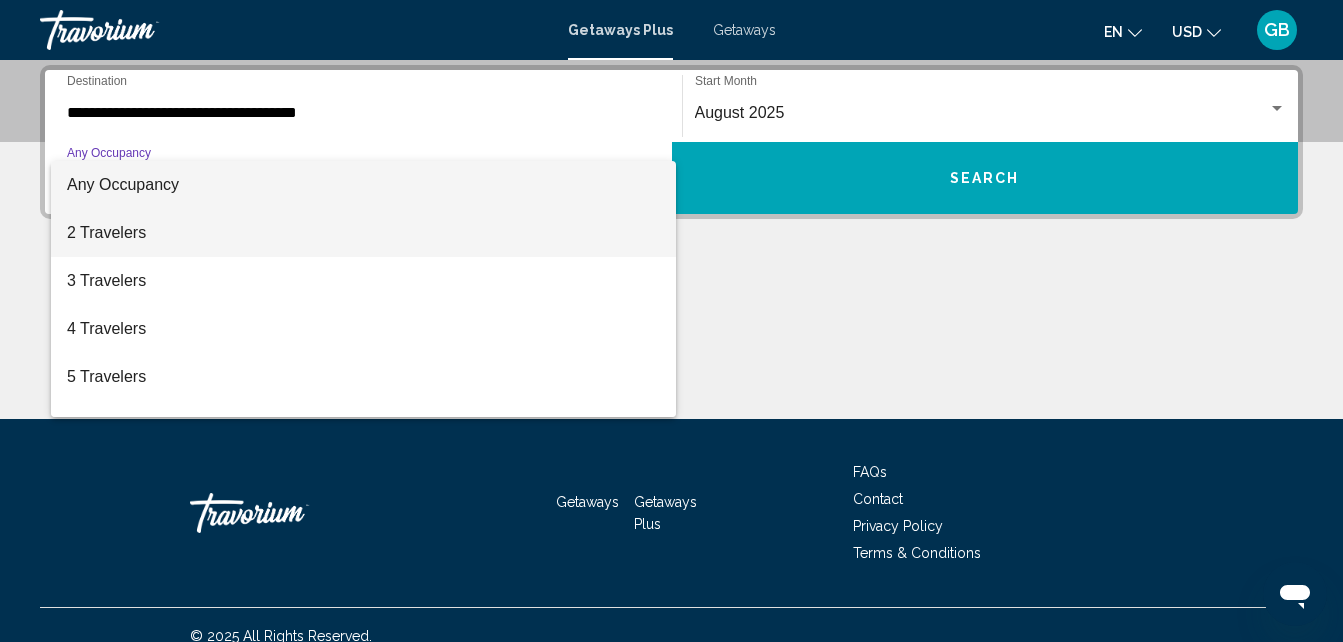 click on "2 Travelers" at bounding box center [363, 233] 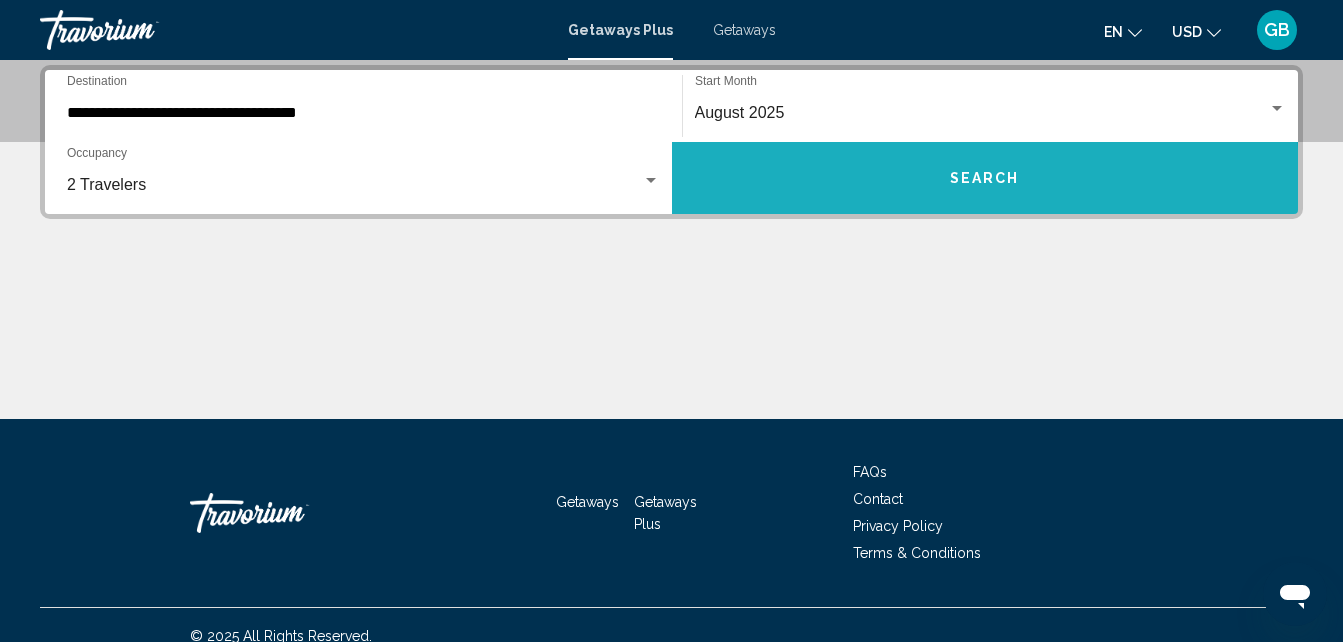 click on "Search" at bounding box center [985, 178] 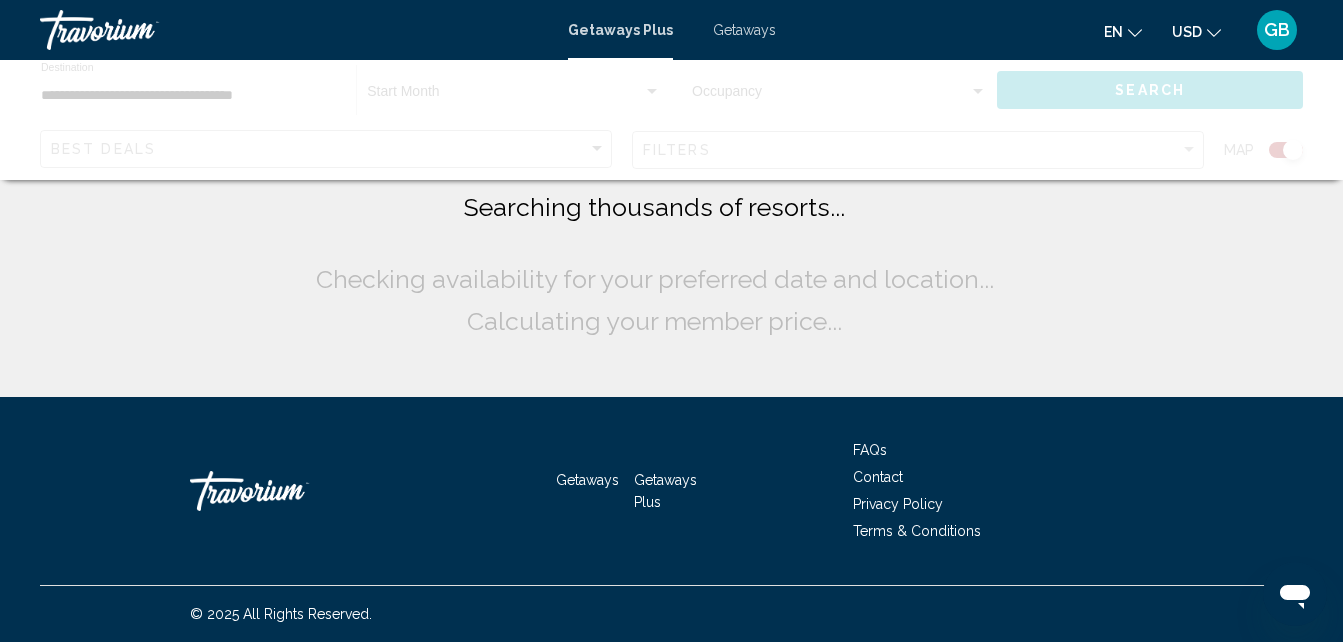 scroll, scrollTop: 0, scrollLeft: 0, axis: both 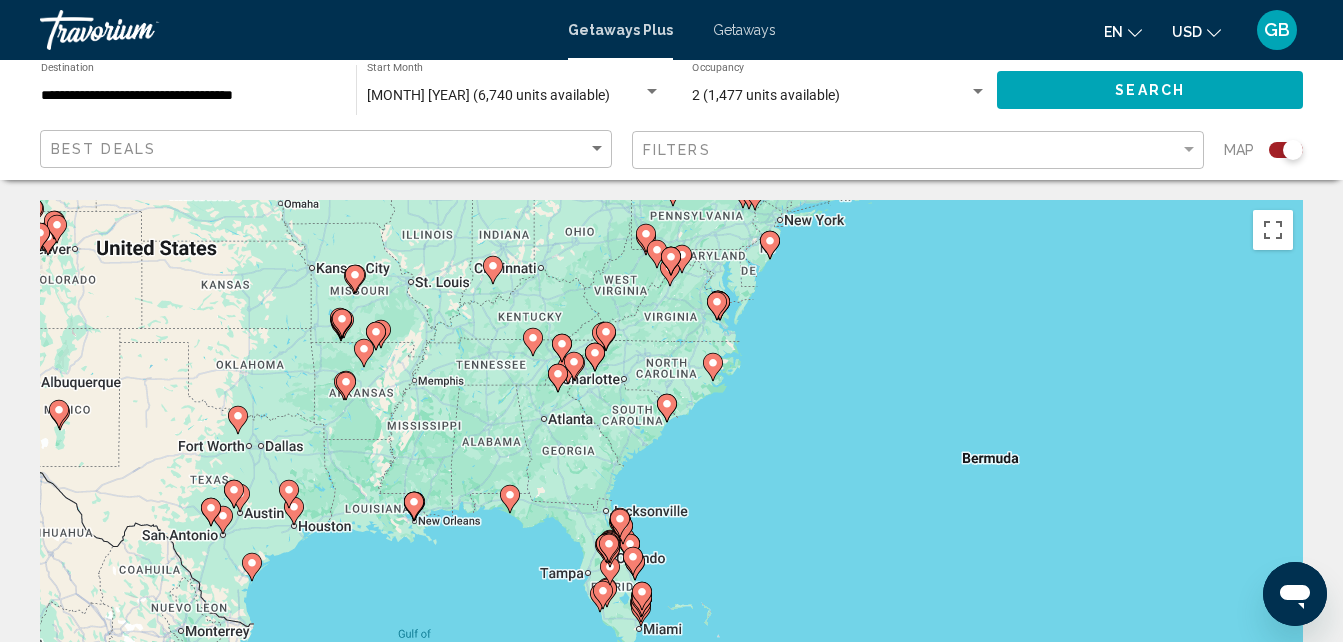 click 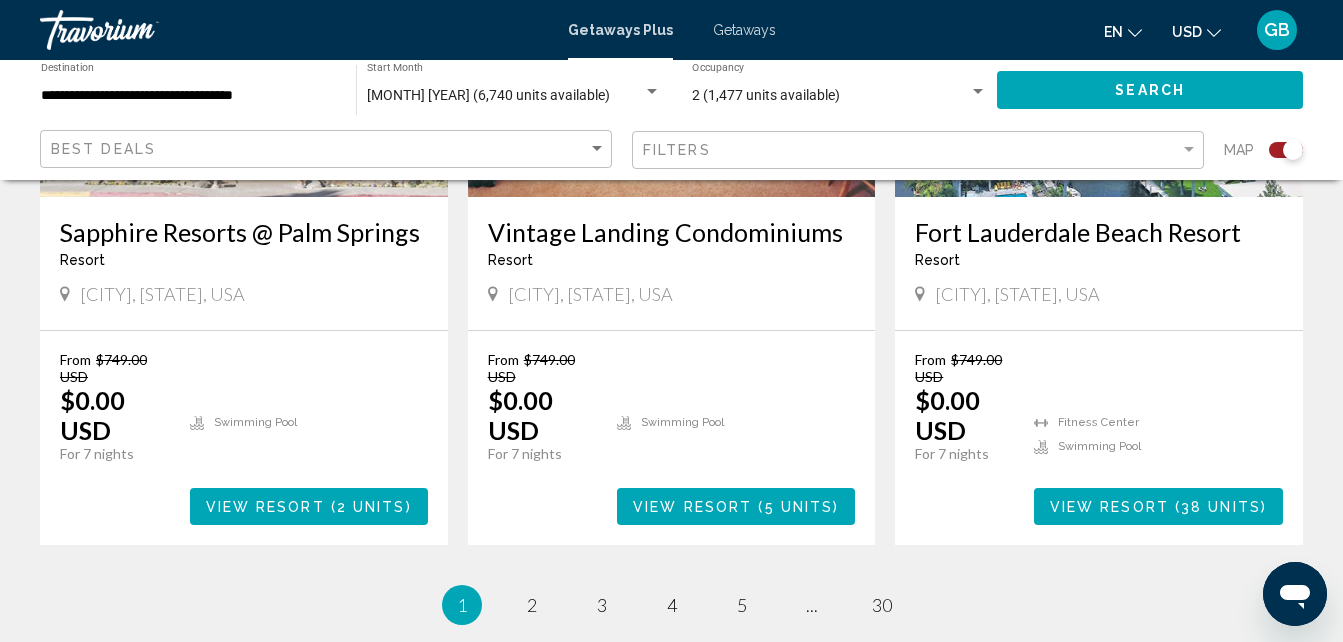 scroll, scrollTop: 3204, scrollLeft: 0, axis: vertical 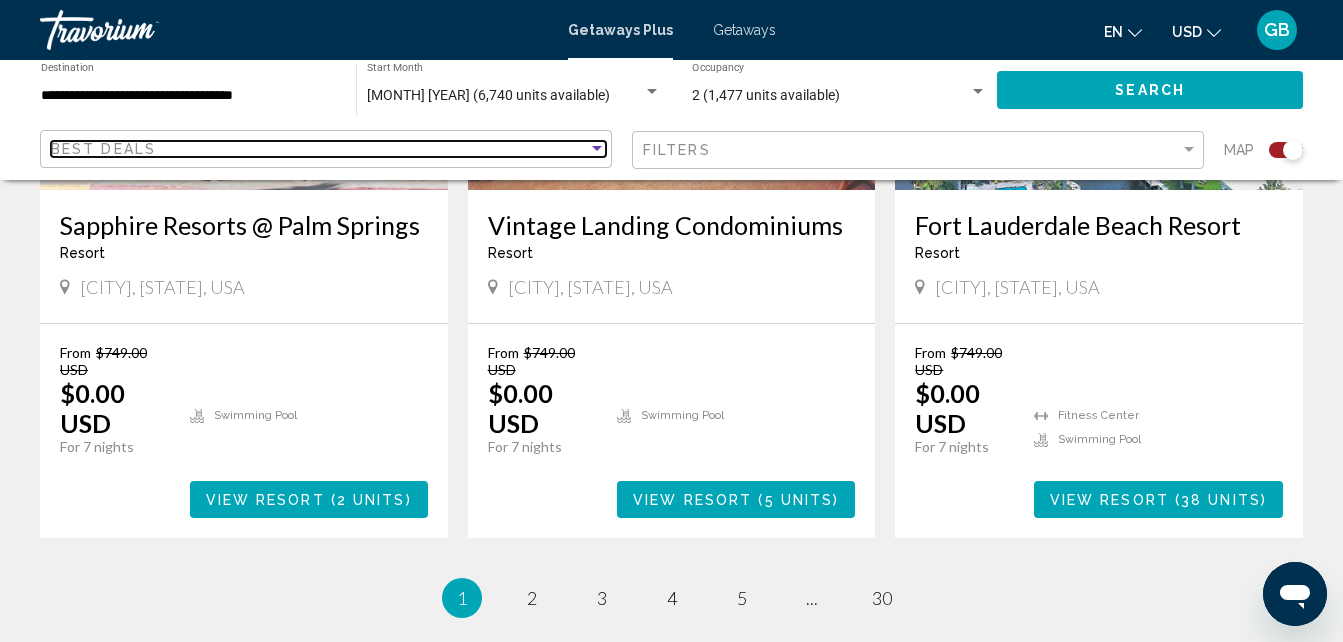 click at bounding box center [597, 148] 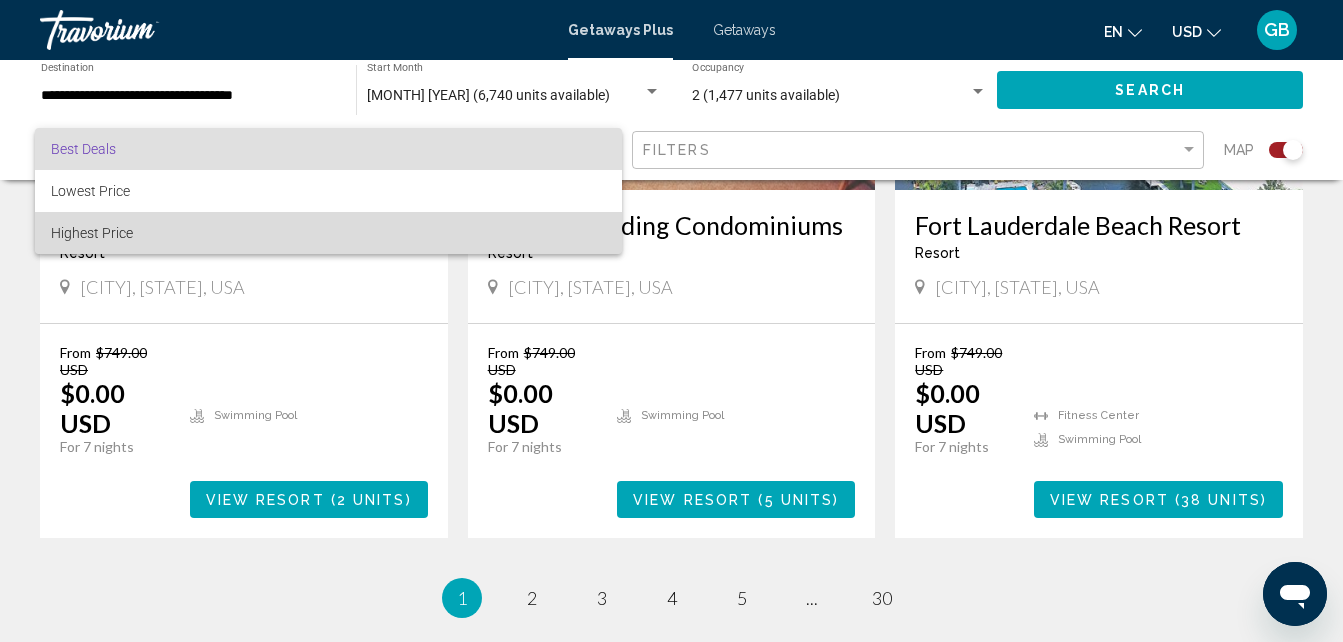 click on "Highest Price" at bounding box center (328, 233) 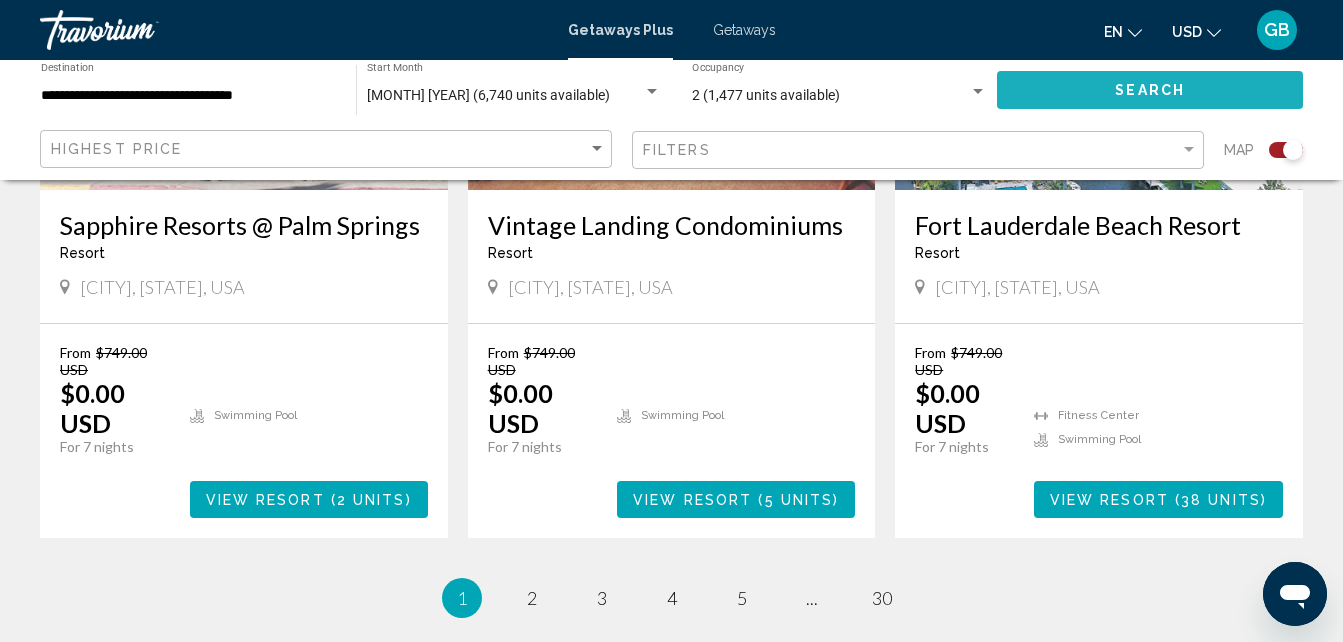 click on "Search" 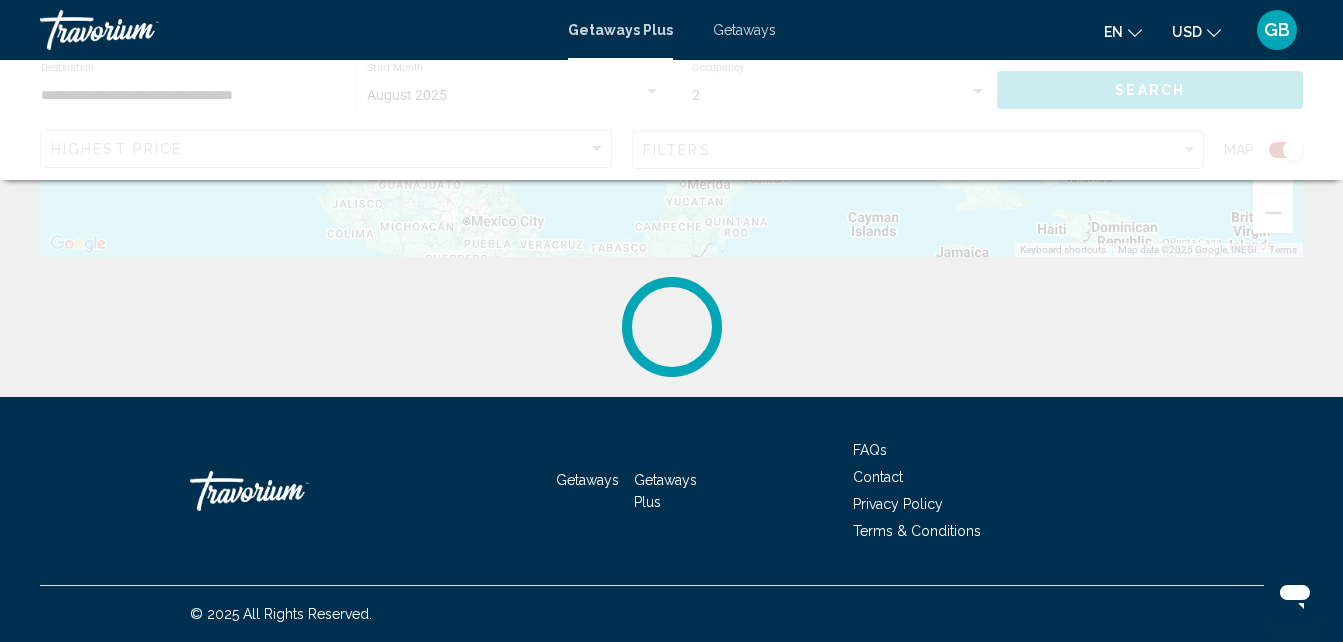 scroll, scrollTop: 0, scrollLeft: 0, axis: both 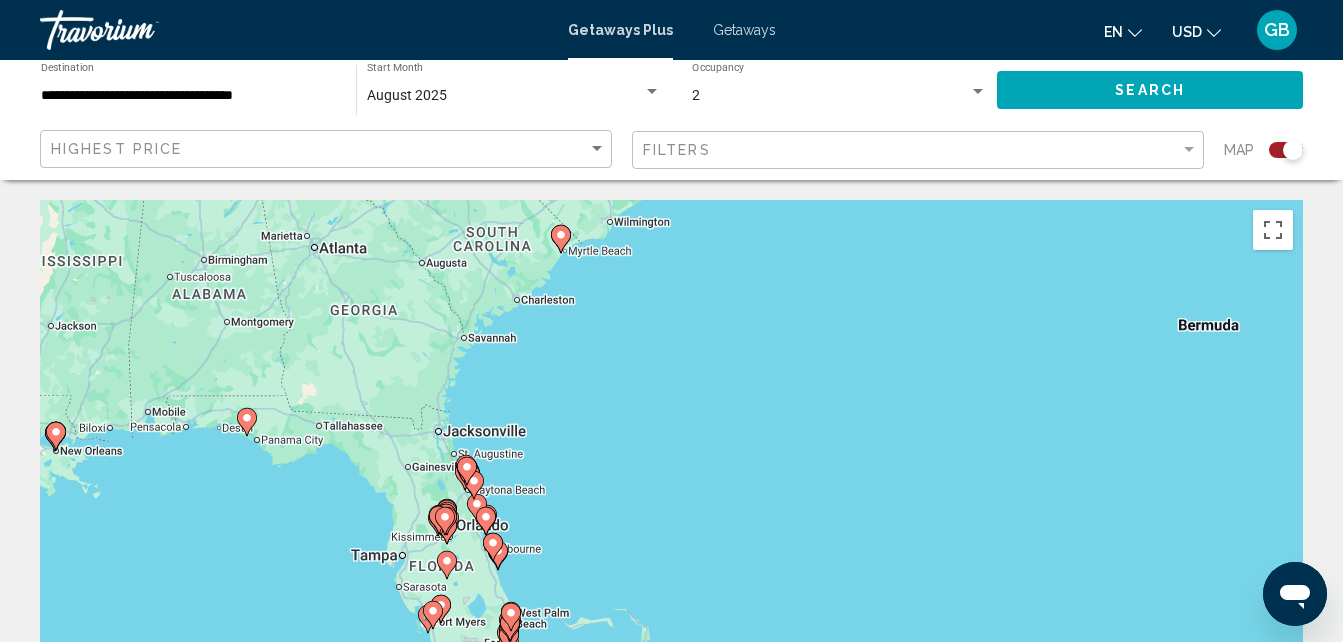 click 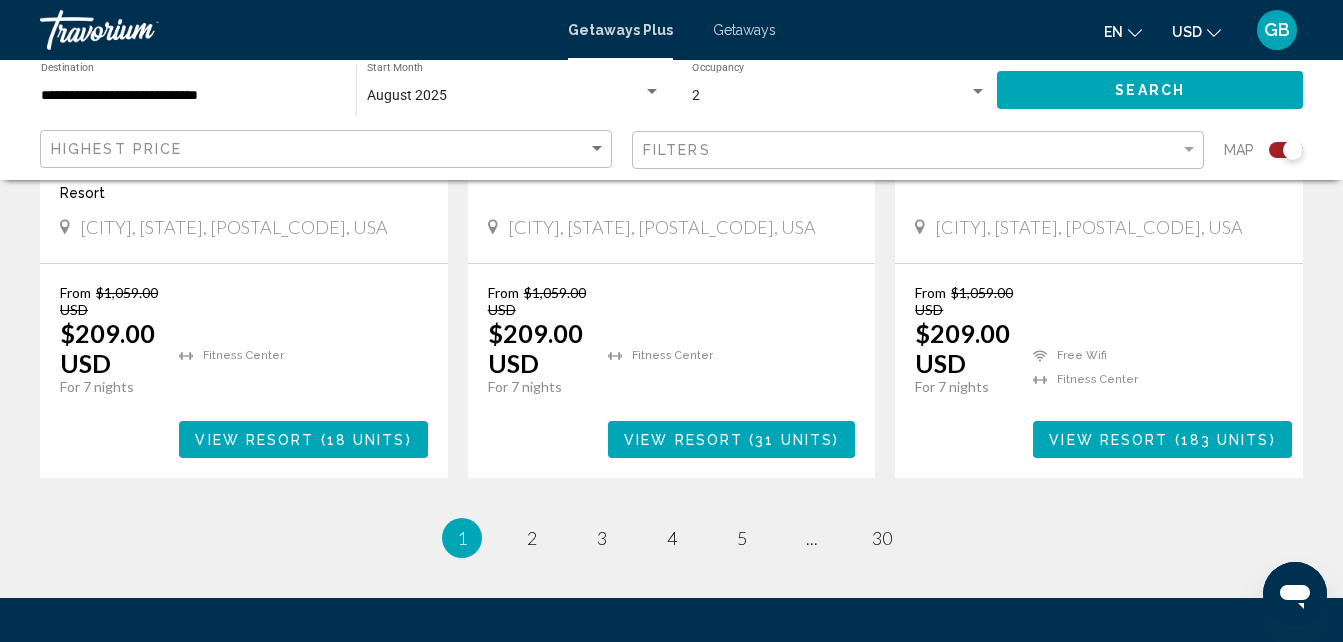 scroll, scrollTop: 3303, scrollLeft: 0, axis: vertical 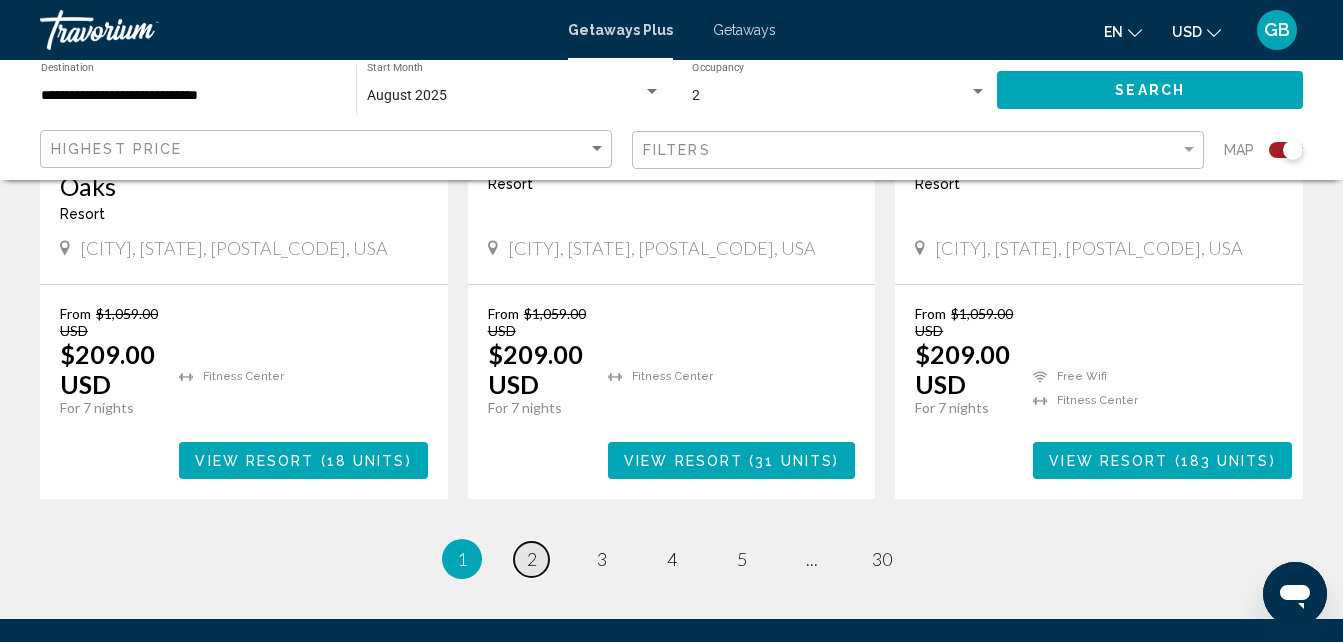 click on "2" at bounding box center (532, 559) 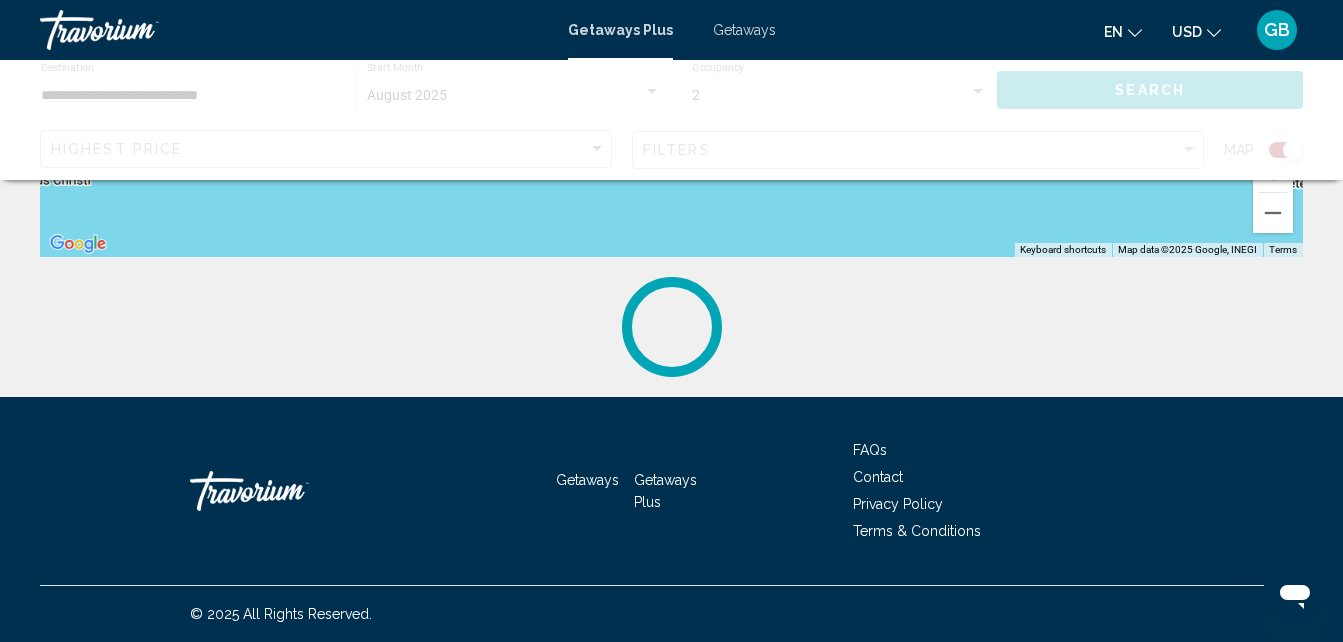 scroll, scrollTop: 0, scrollLeft: 0, axis: both 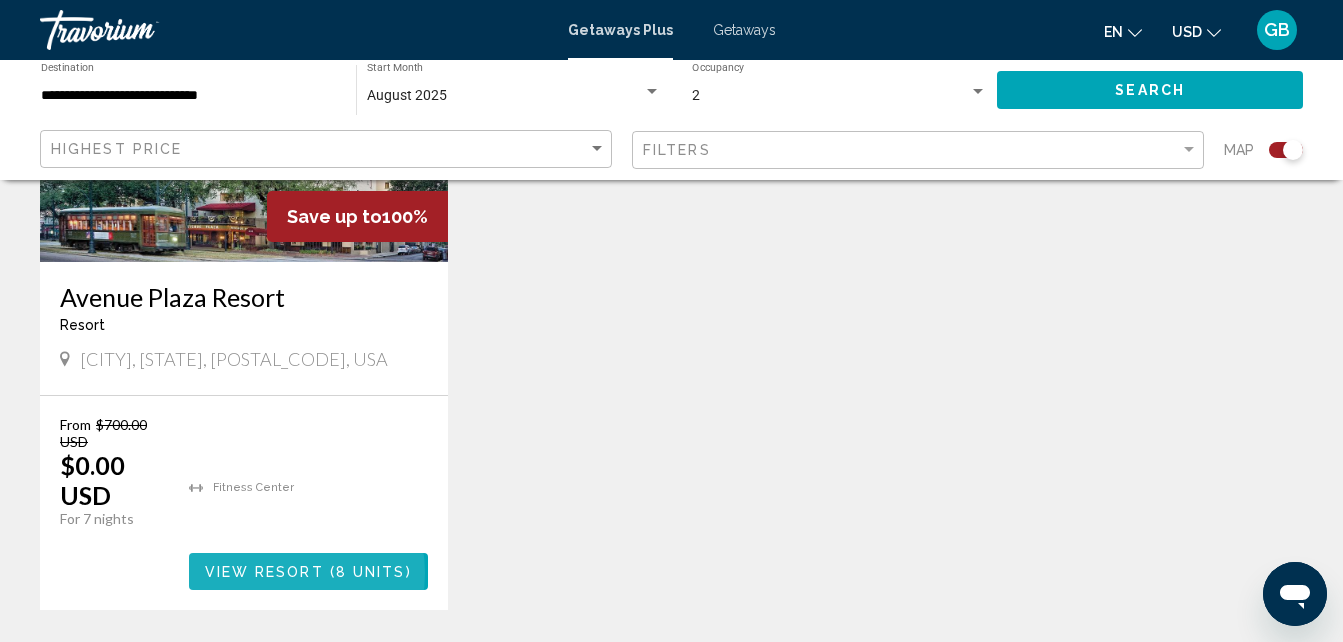 click on "View Resort" at bounding box center (264, 572) 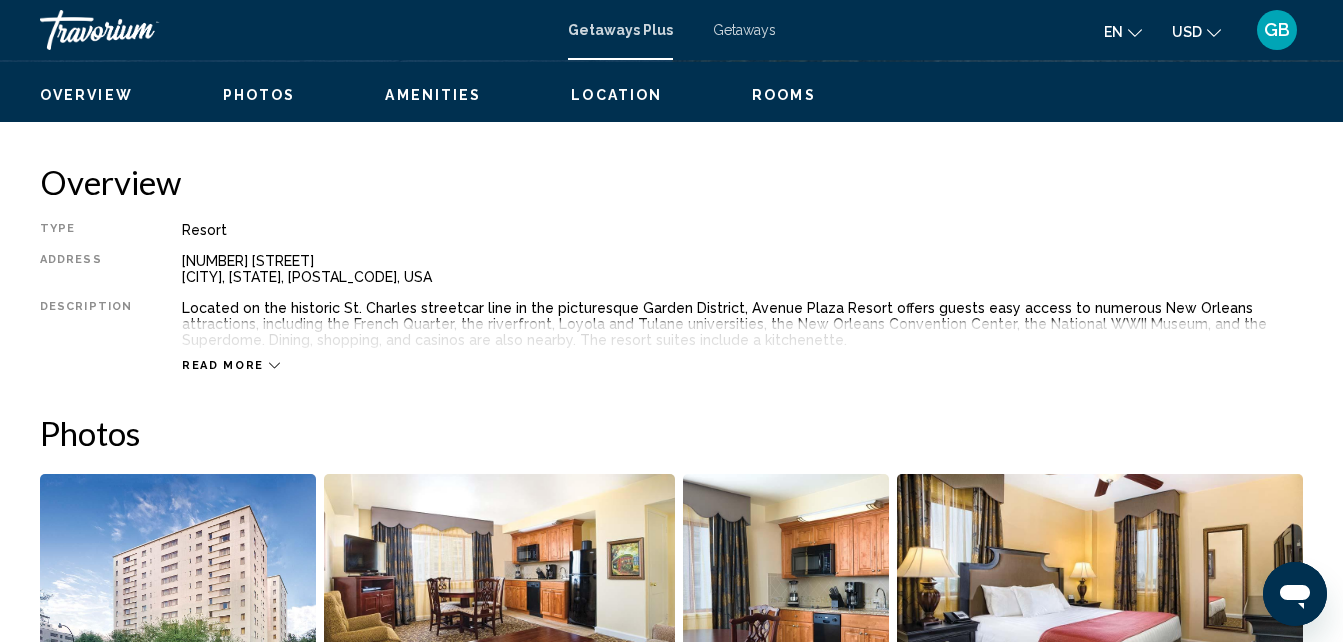 scroll, scrollTop: 214, scrollLeft: 0, axis: vertical 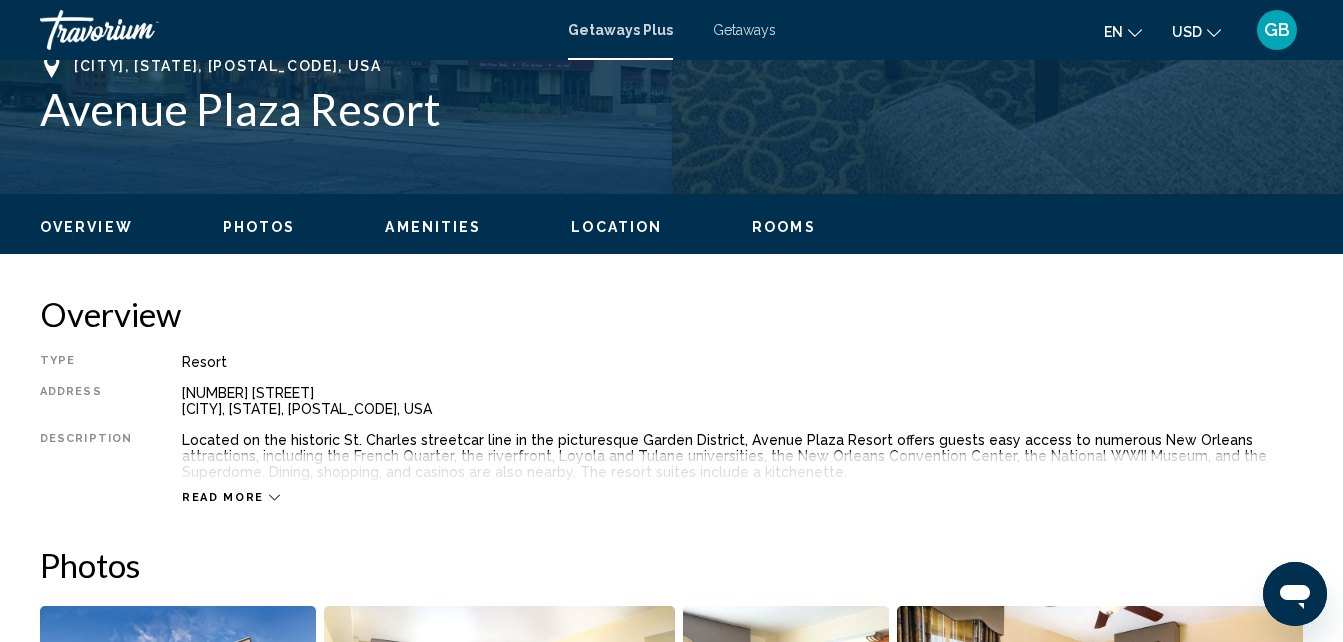 click on "Read more" at bounding box center (231, 497) 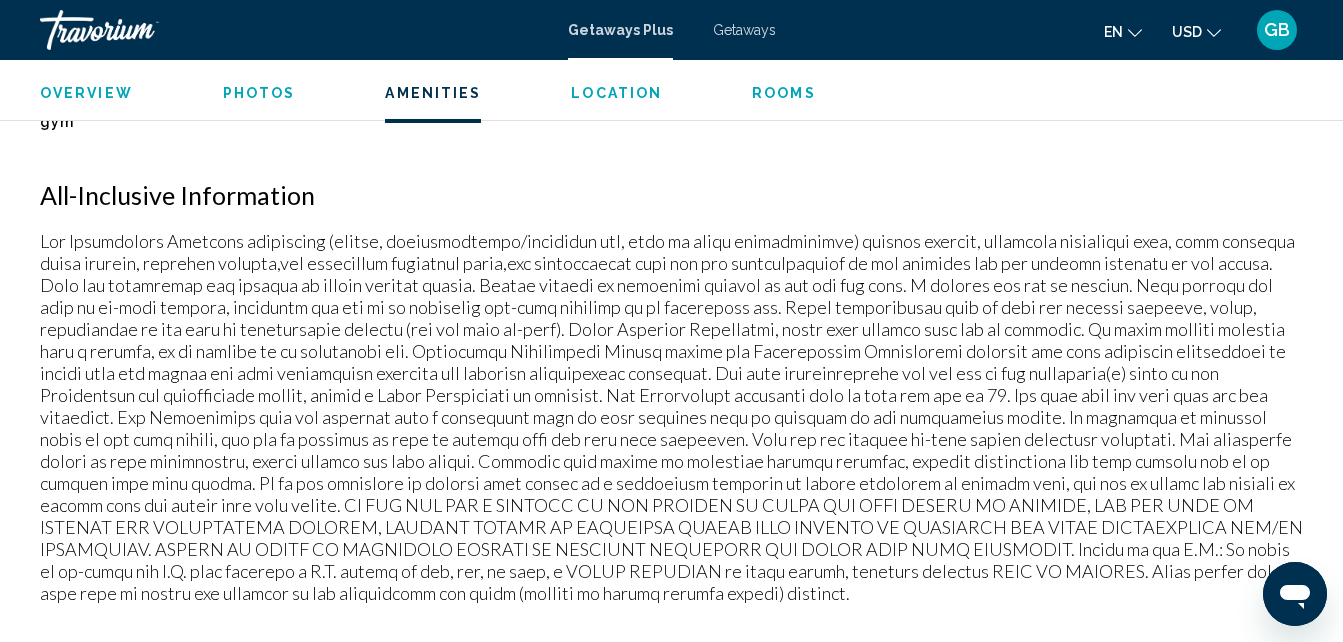 scroll, scrollTop: 1932, scrollLeft: 0, axis: vertical 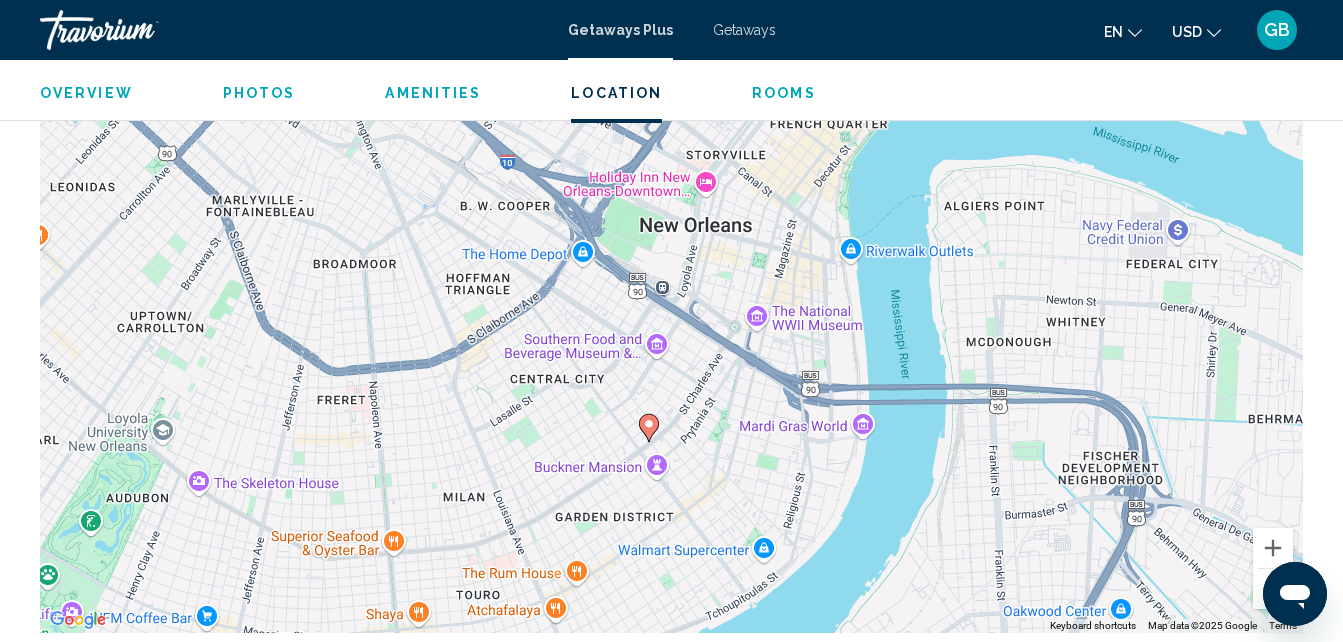 drag, startPoint x: 681, startPoint y: 286, endPoint x: 658, endPoint y: 398, distance: 114.33722 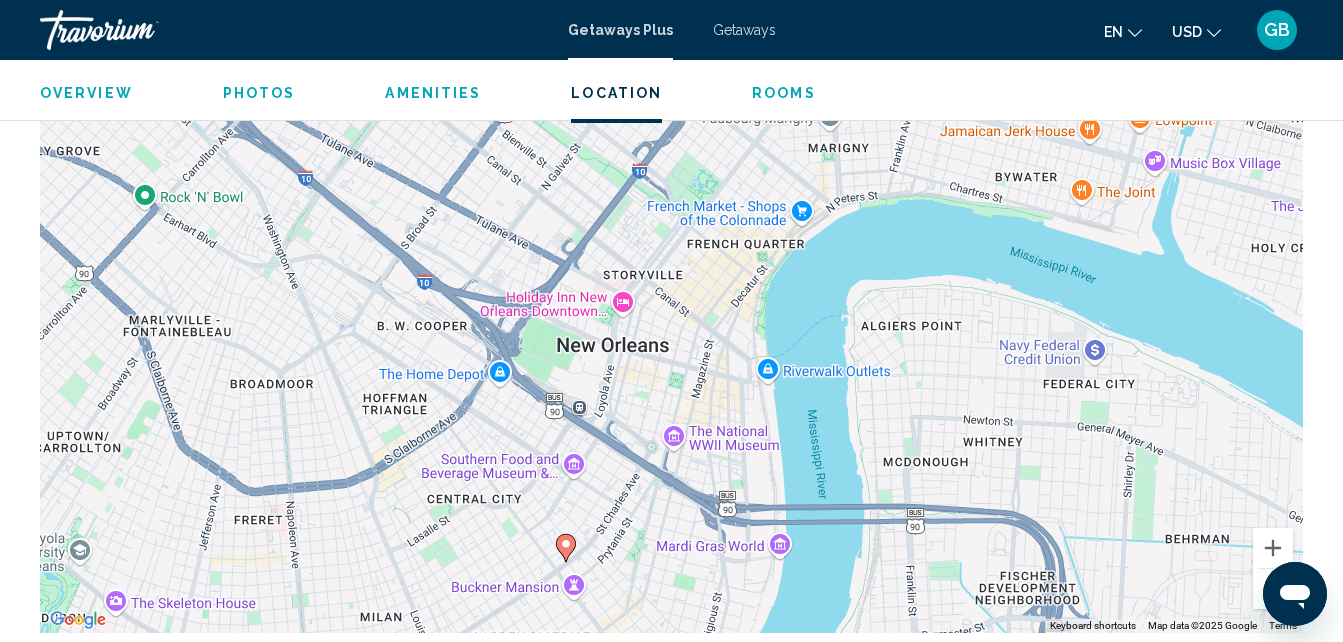 drag, startPoint x: 768, startPoint y: 253, endPoint x: 683, endPoint y: 374, distance: 147.87157 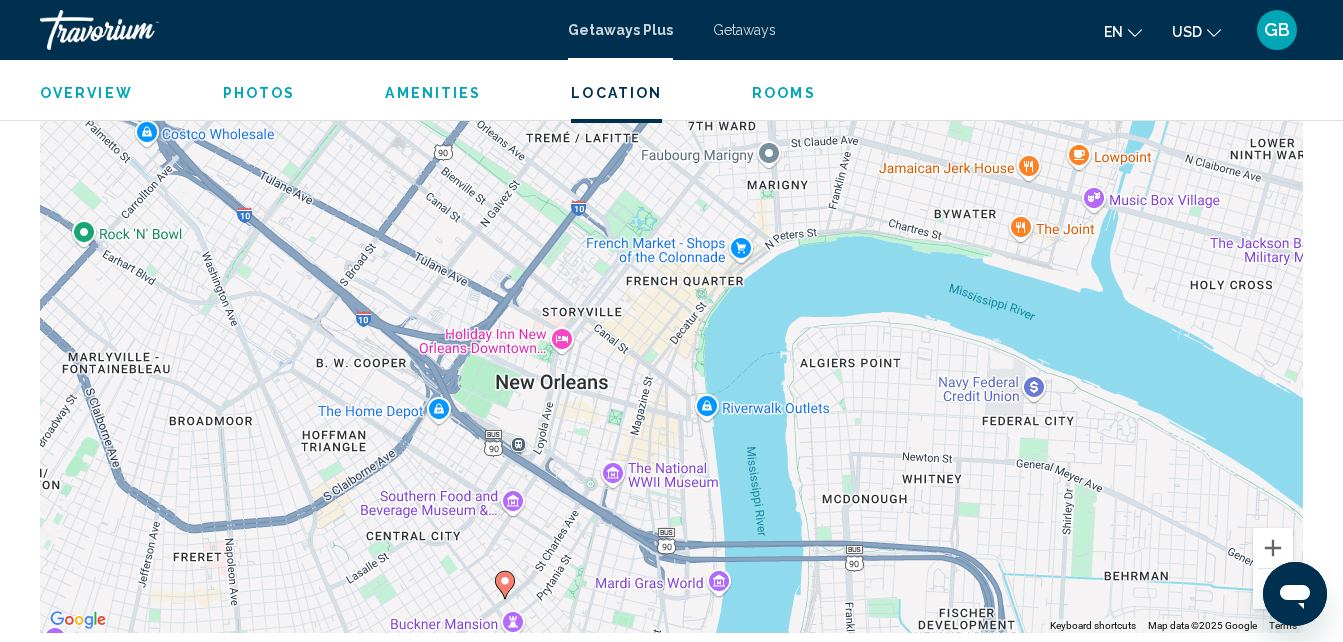 drag, startPoint x: 722, startPoint y: 257, endPoint x: 661, endPoint y: 297, distance: 72.94518 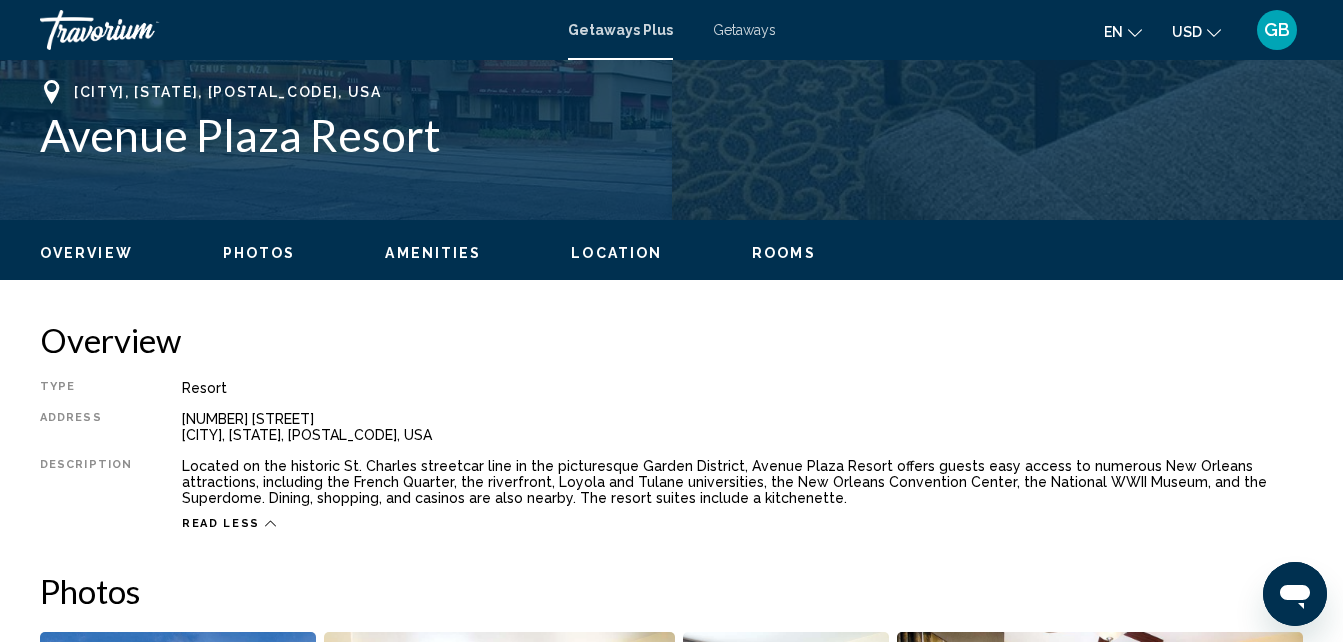 scroll, scrollTop: 772, scrollLeft: 0, axis: vertical 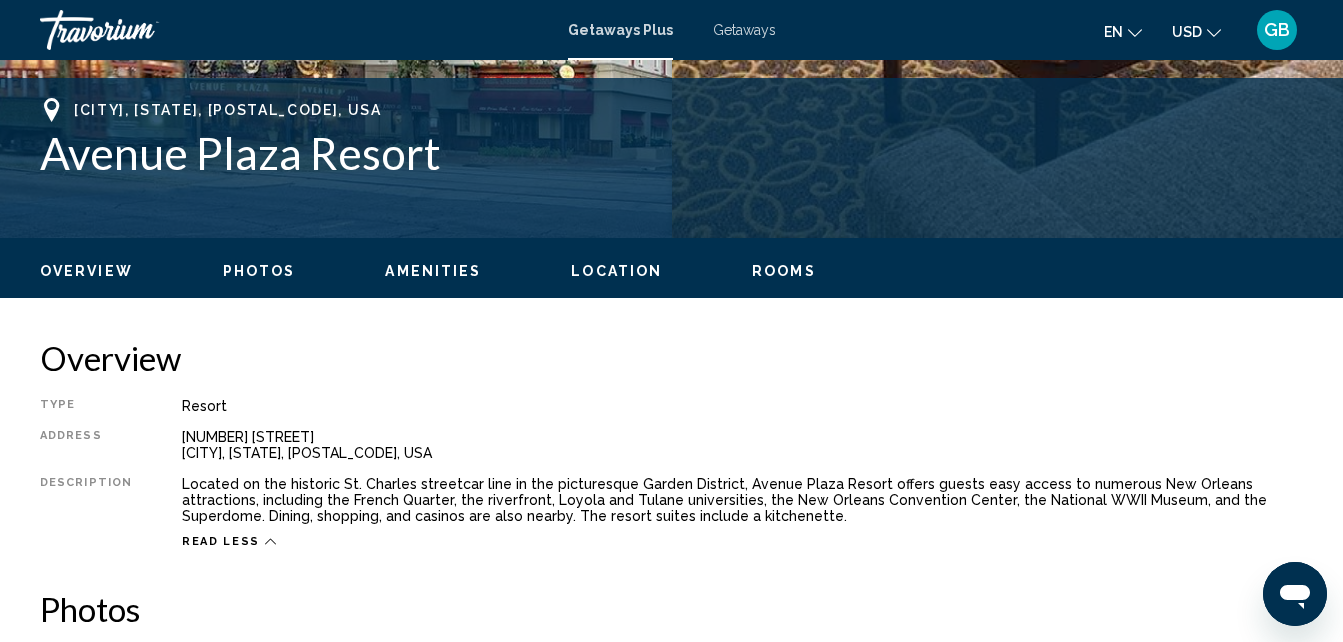 click on "Amenities" at bounding box center [433, 271] 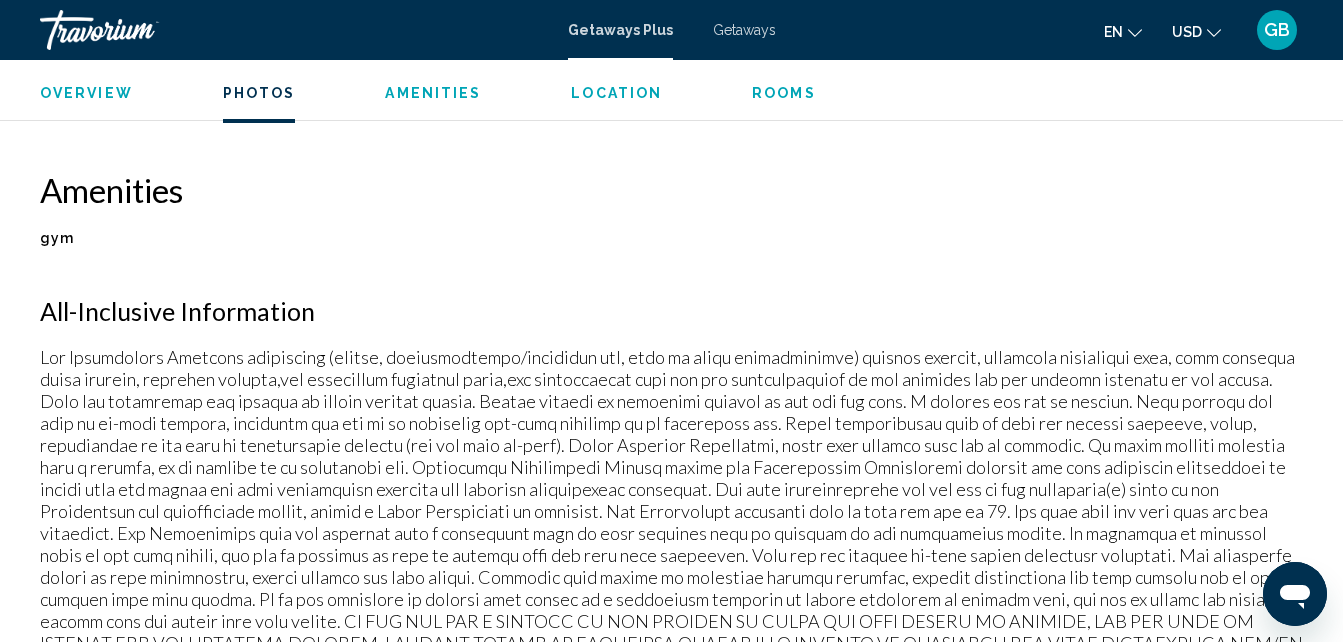 scroll, scrollTop: 1857, scrollLeft: 0, axis: vertical 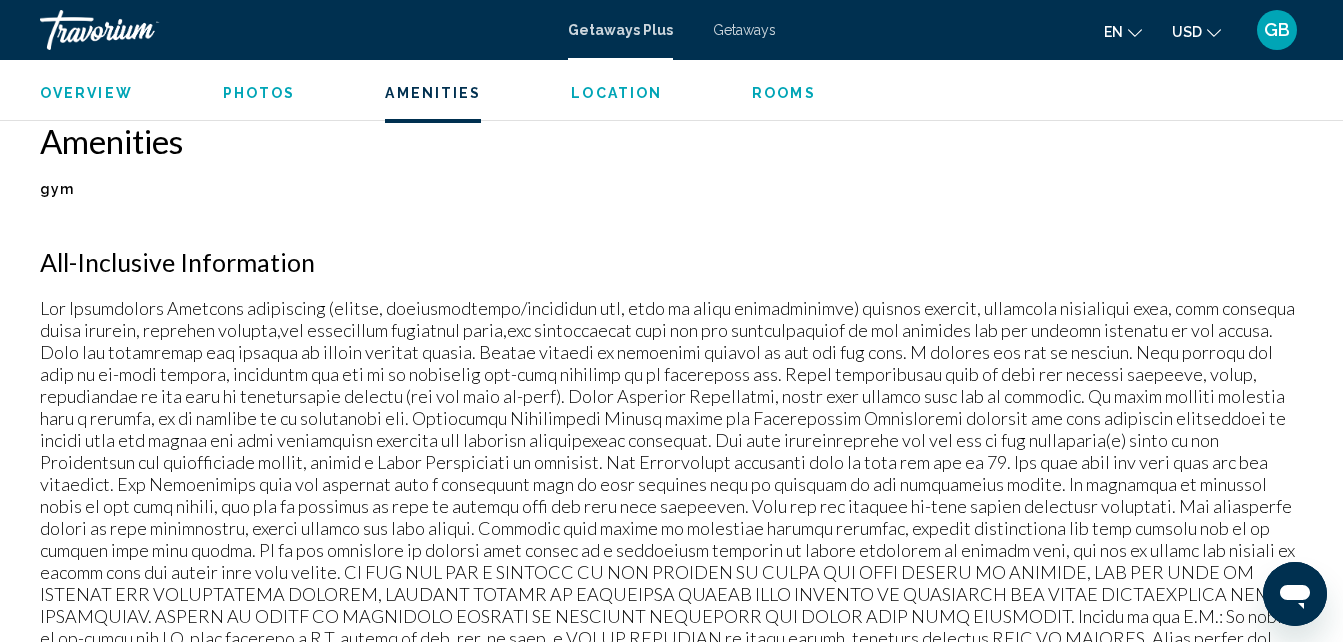 click on "Rooms" at bounding box center [784, 93] 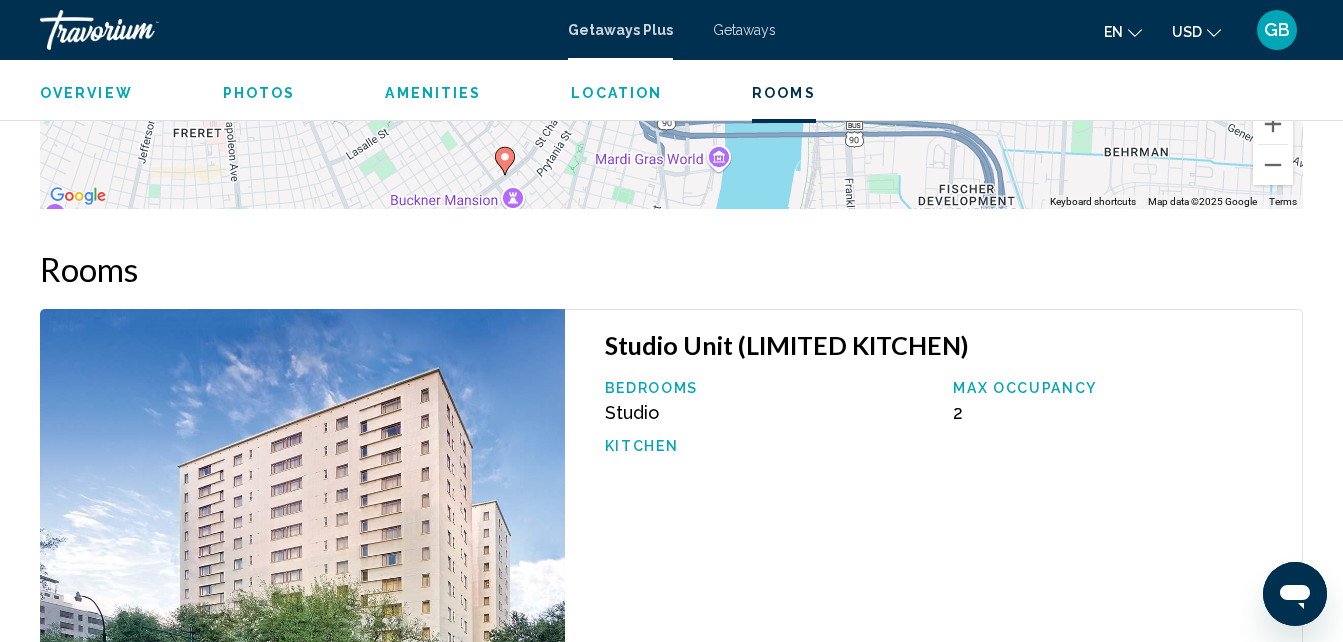 scroll, scrollTop: 3148, scrollLeft: 0, axis: vertical 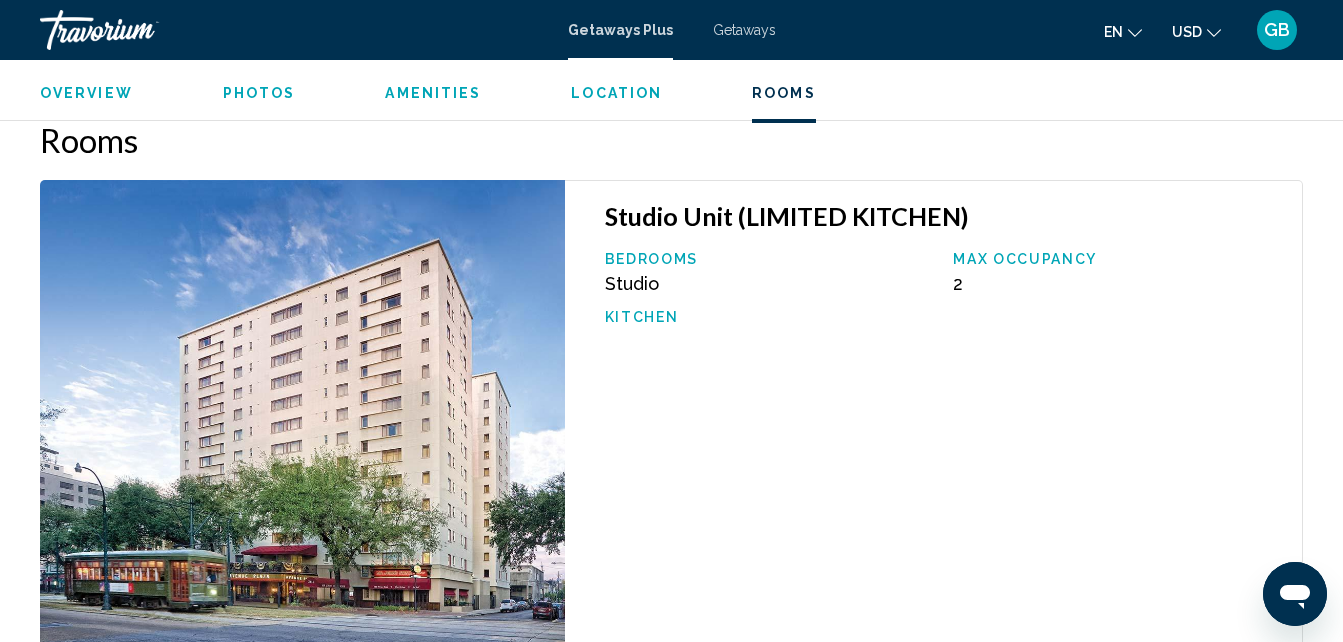 drag, startPoint x: 1339, startPoint y: 388, endPoint x: 1334, endPoint y: 416, distance: 28.442924 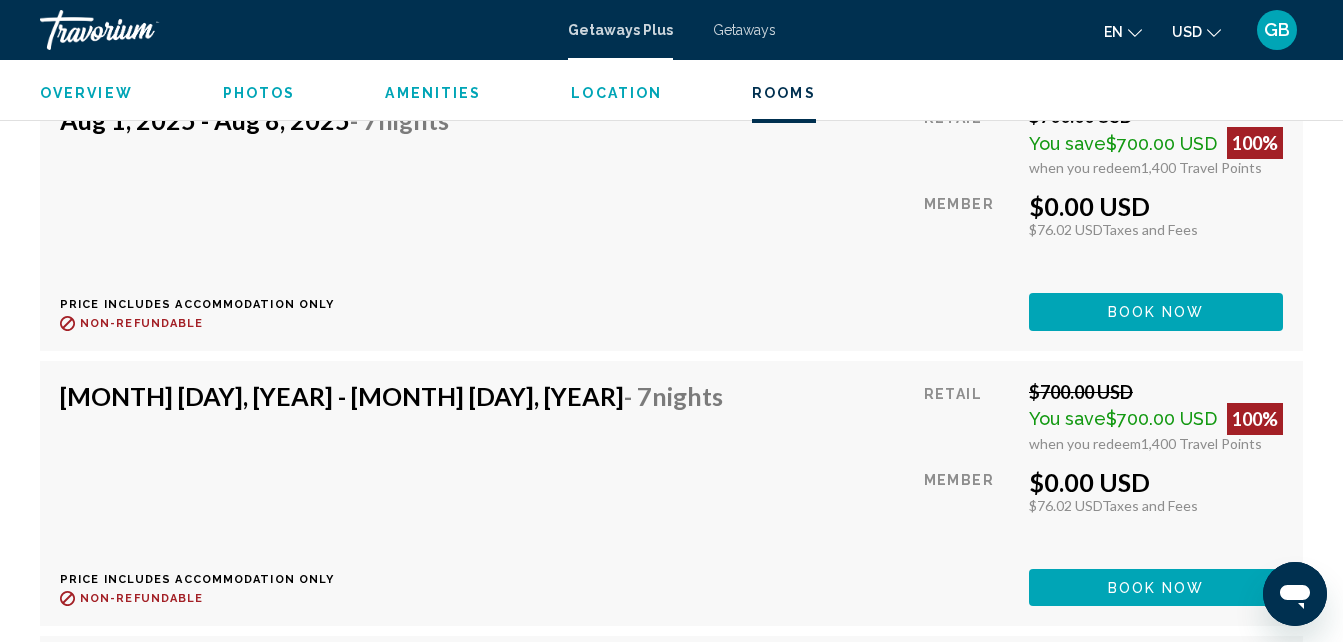 scroll, scrollTop: 3802, scrollLeft: 0, axis: vertical 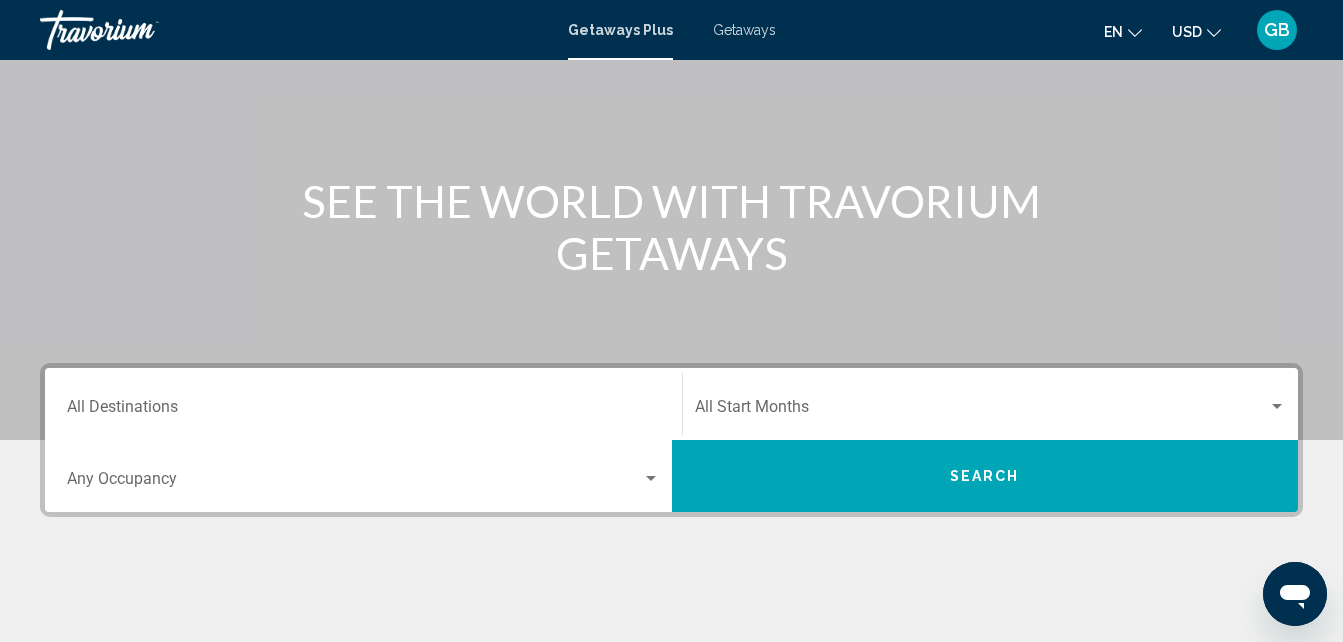 click on "Destination All Destinations" at bounding box center (363, 404) 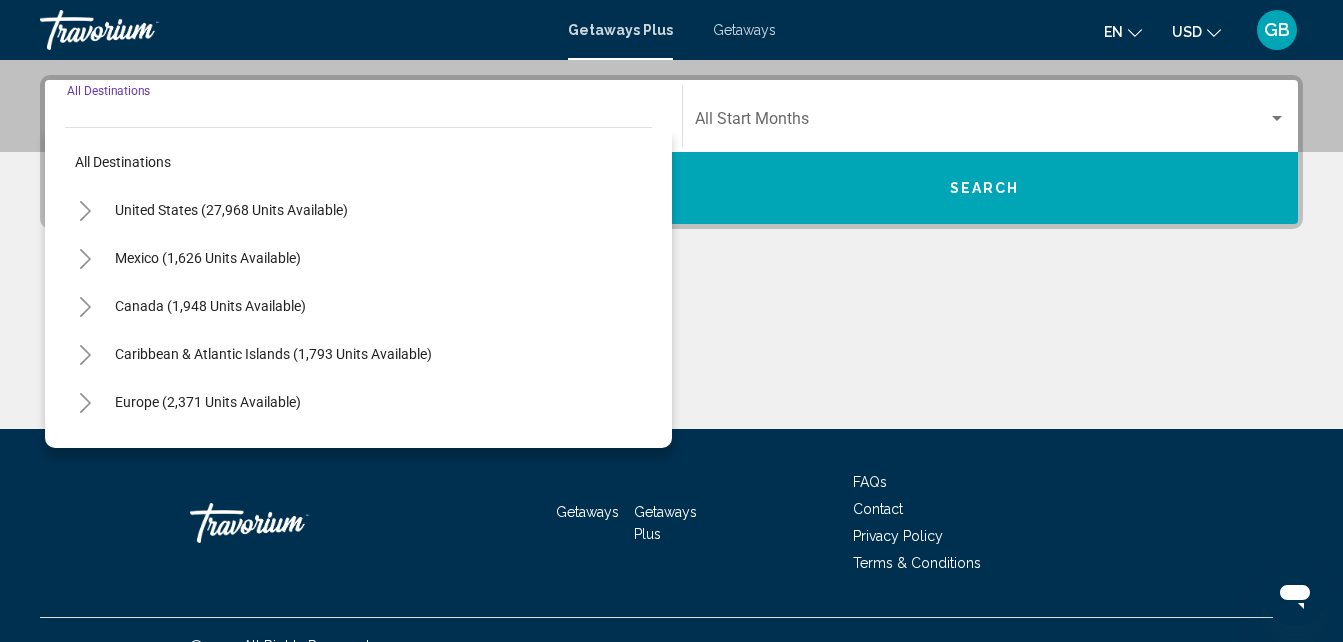 scroll, scrollTop: 458, scrollLeft: 0, axis: vertical 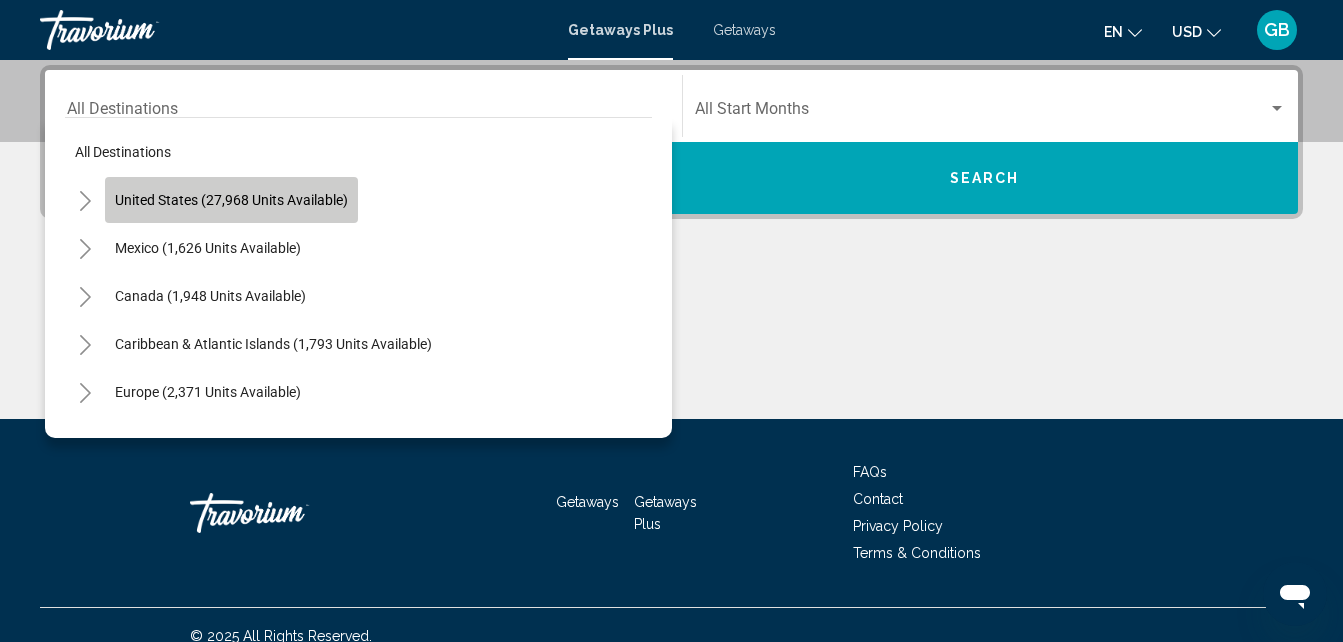 click on "United States (27,968 units available)" 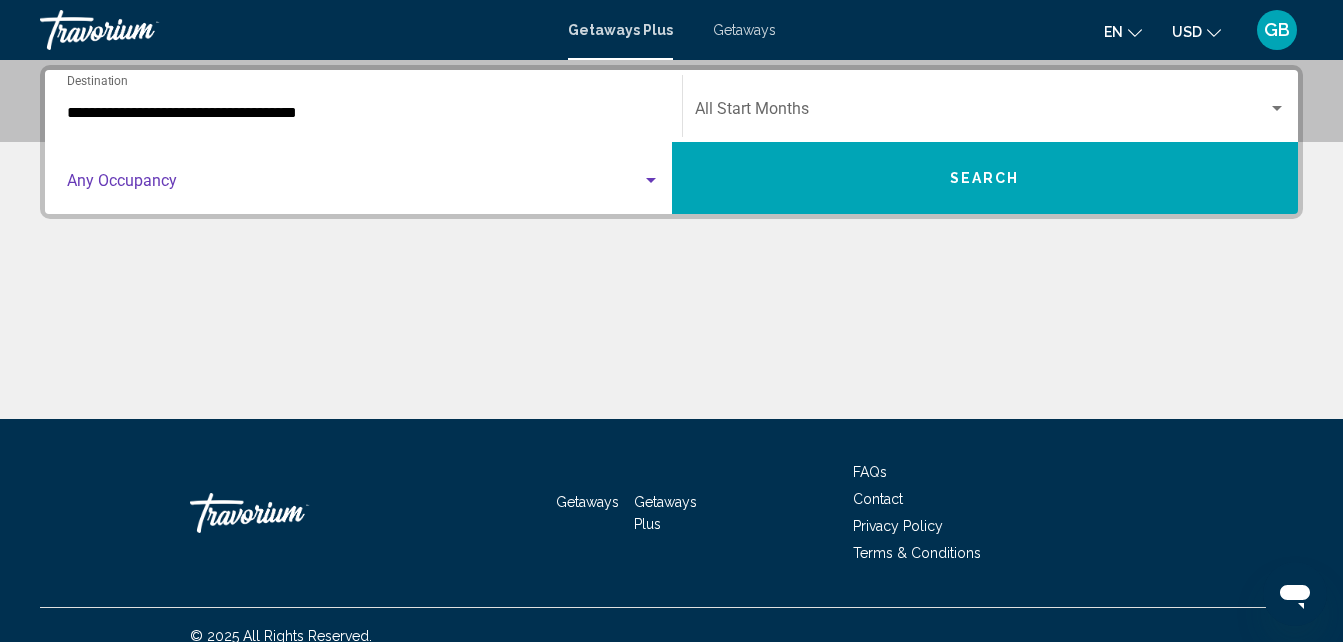 click at bounding box center [354, 185] 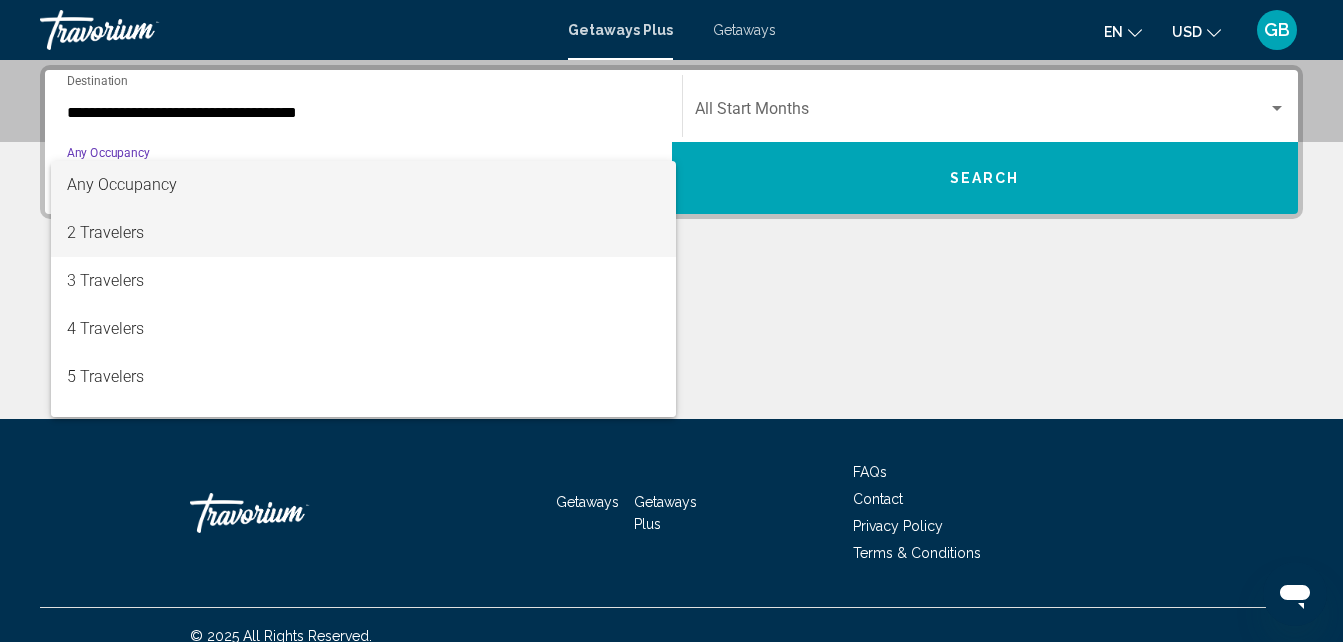 click on "2 Travelers" at bounding box center [363, 233] 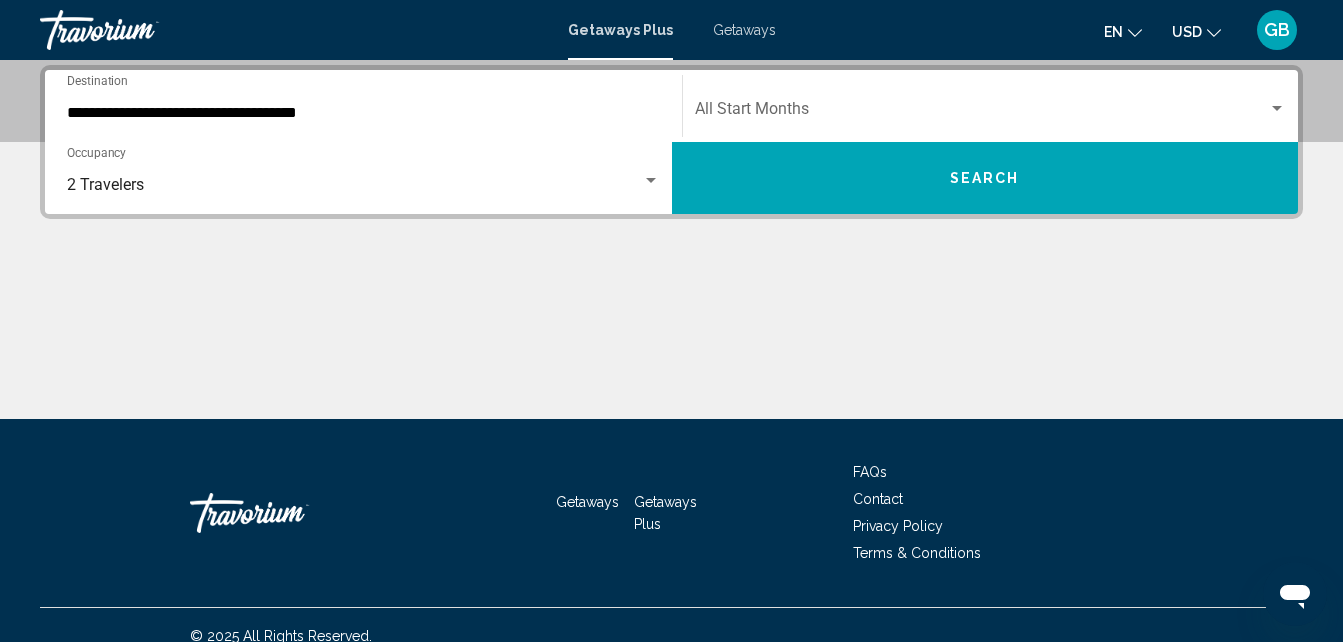 click on "Start Month All Start Months" 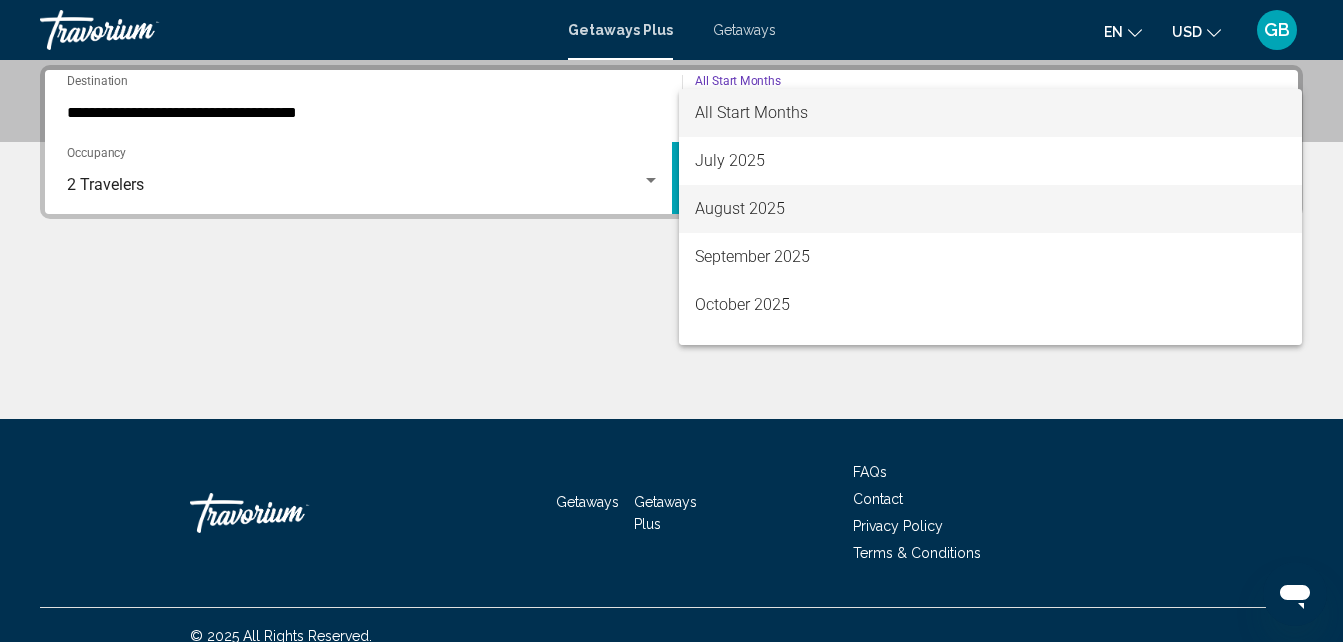 click on "August 2025" at bounding box center (991, 209) 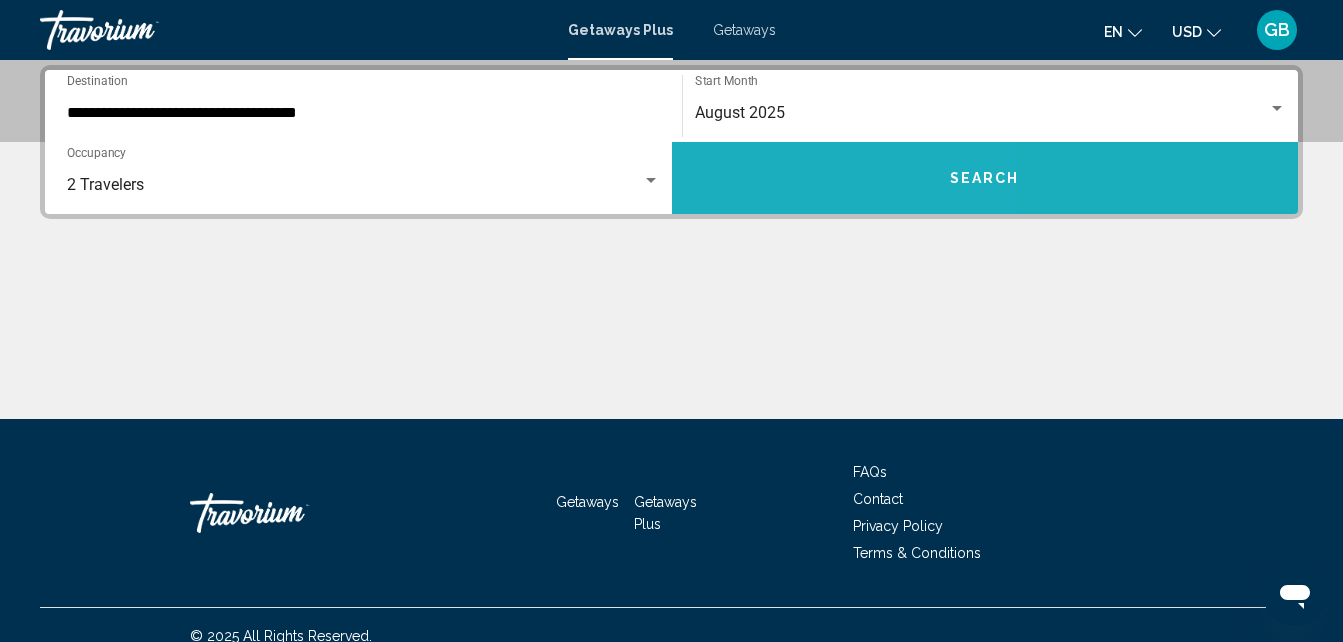 click on "Search" at bounding box center (985, 178) 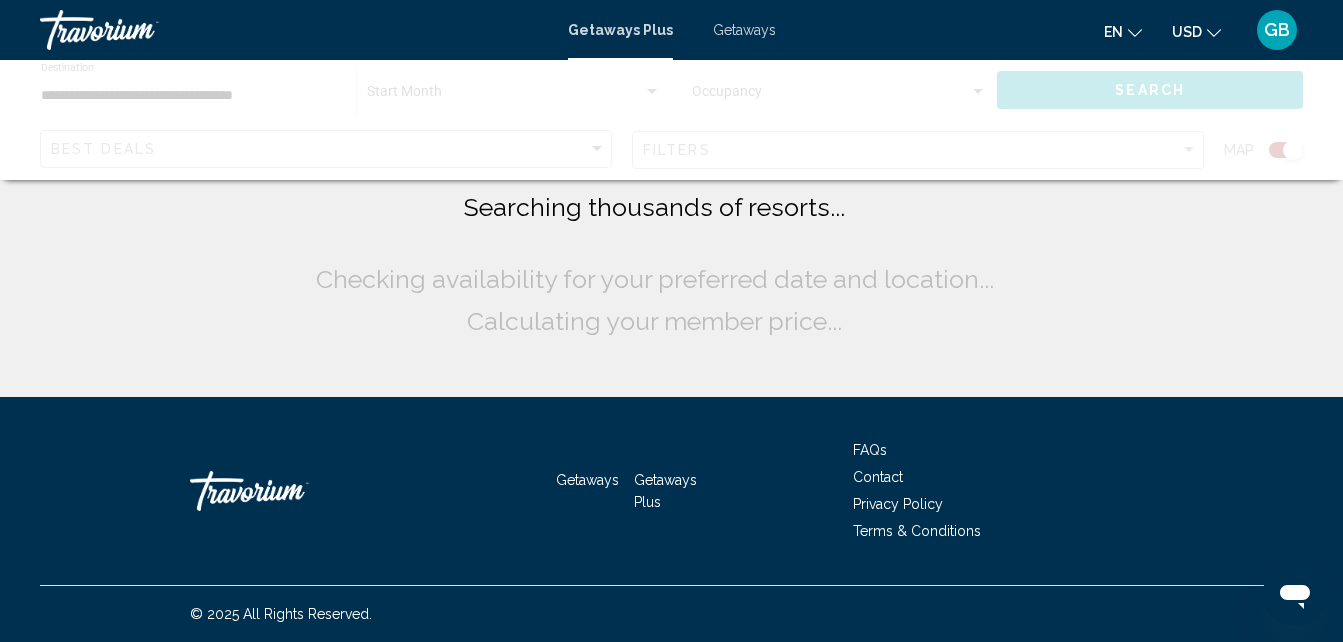 scroll, scrollTop: 0, scrollLeft: 0, axis: both 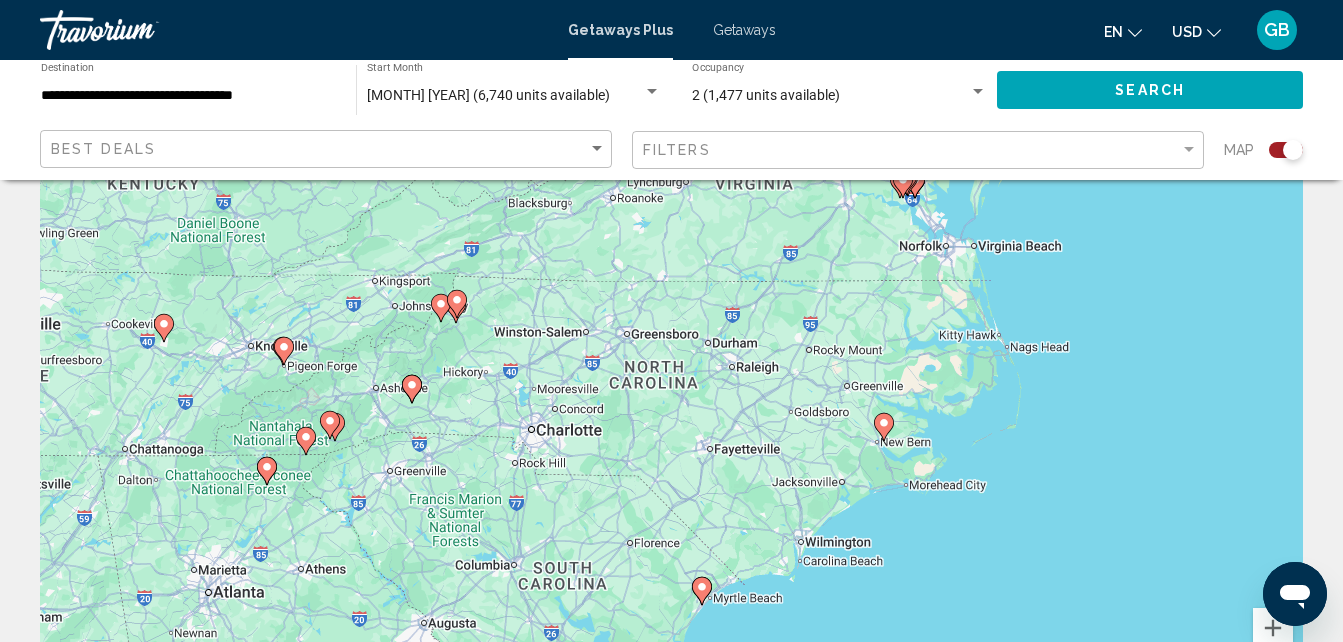 drag, startPoint x: 460, startPoint y: 283, endPoint x: 696, endPoint y: 259, distance: 237.2172 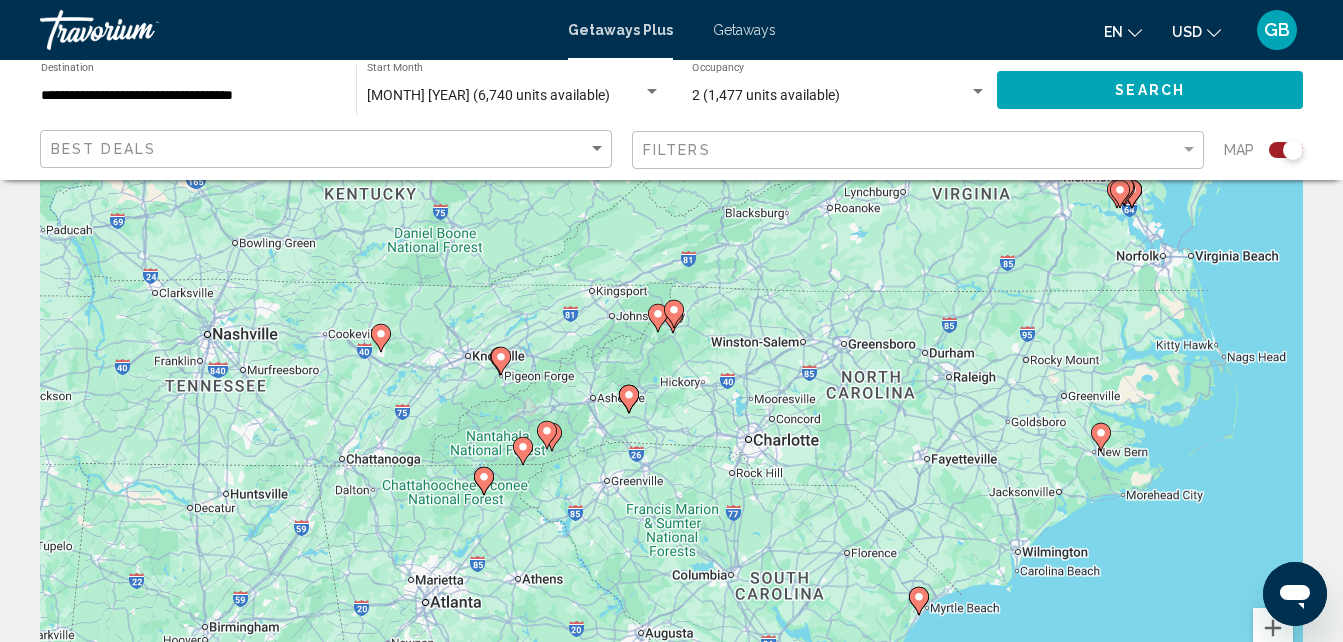 drag, startPoint x: 224, startPoint y: 269, endPoint x: 489, endPoint y: 288, distance: 265.68027 